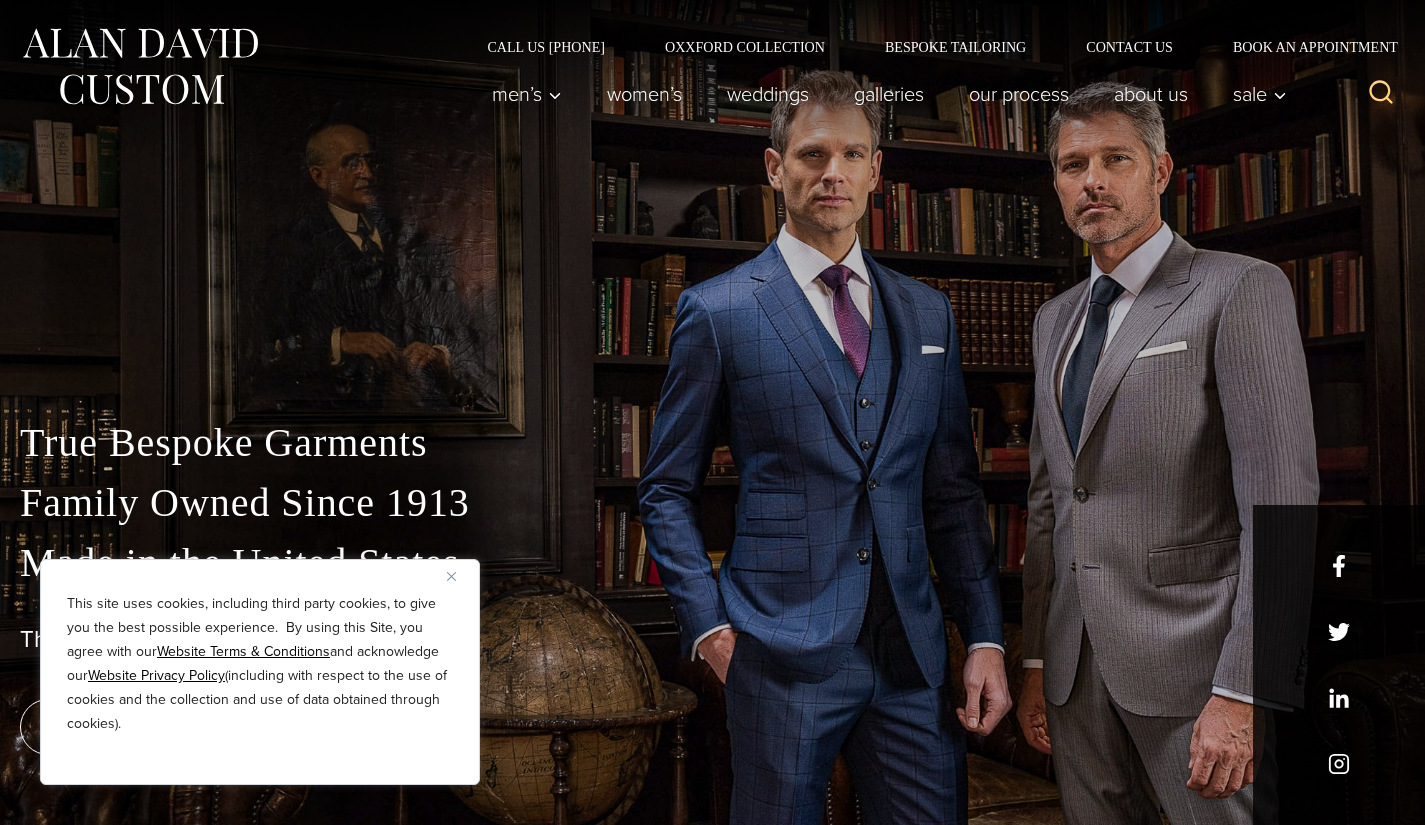 scroll, scrollTop: 0, scrollLeft: 0, axis: both 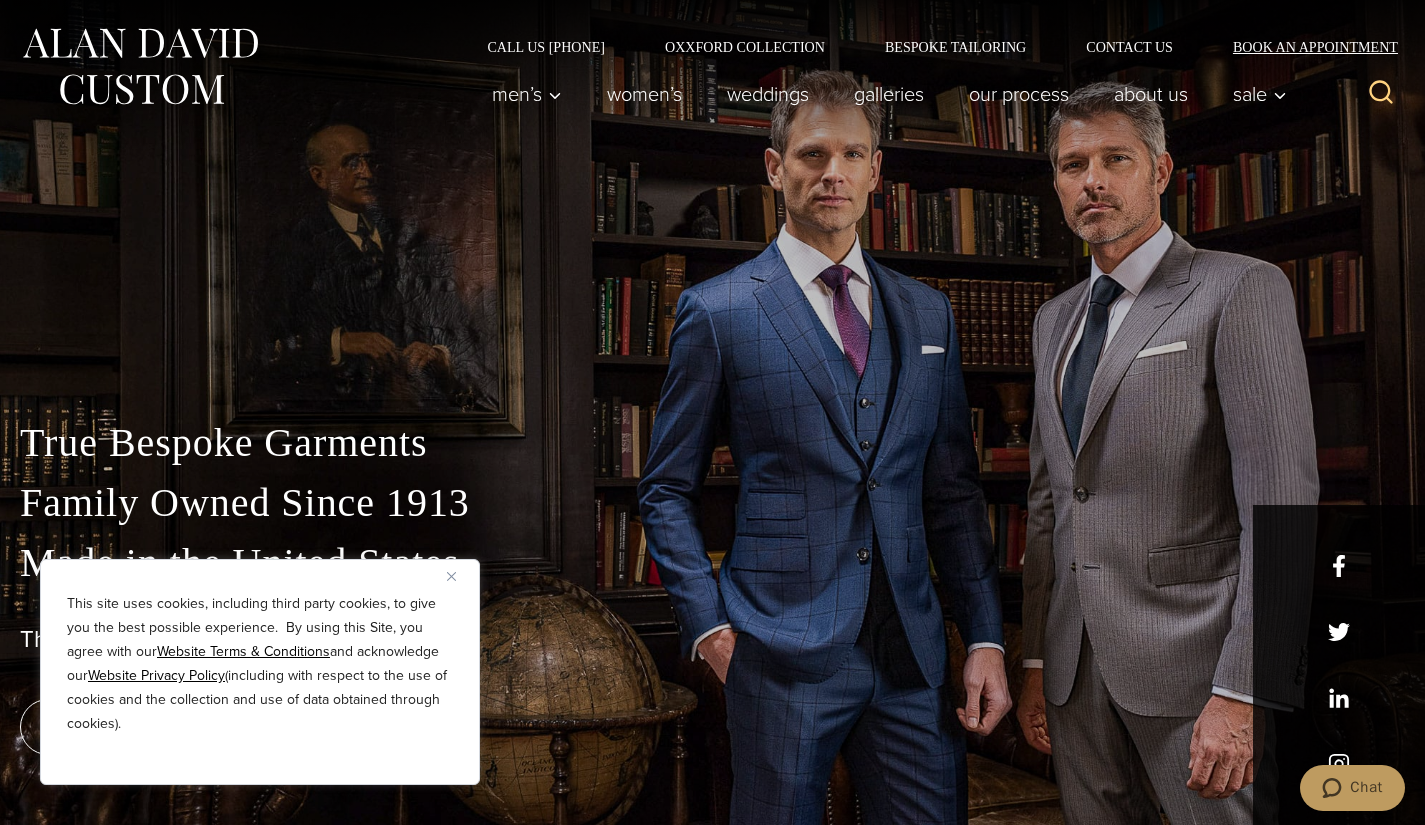 click on "Book an Appointment" at bounding box center (1304, 47) 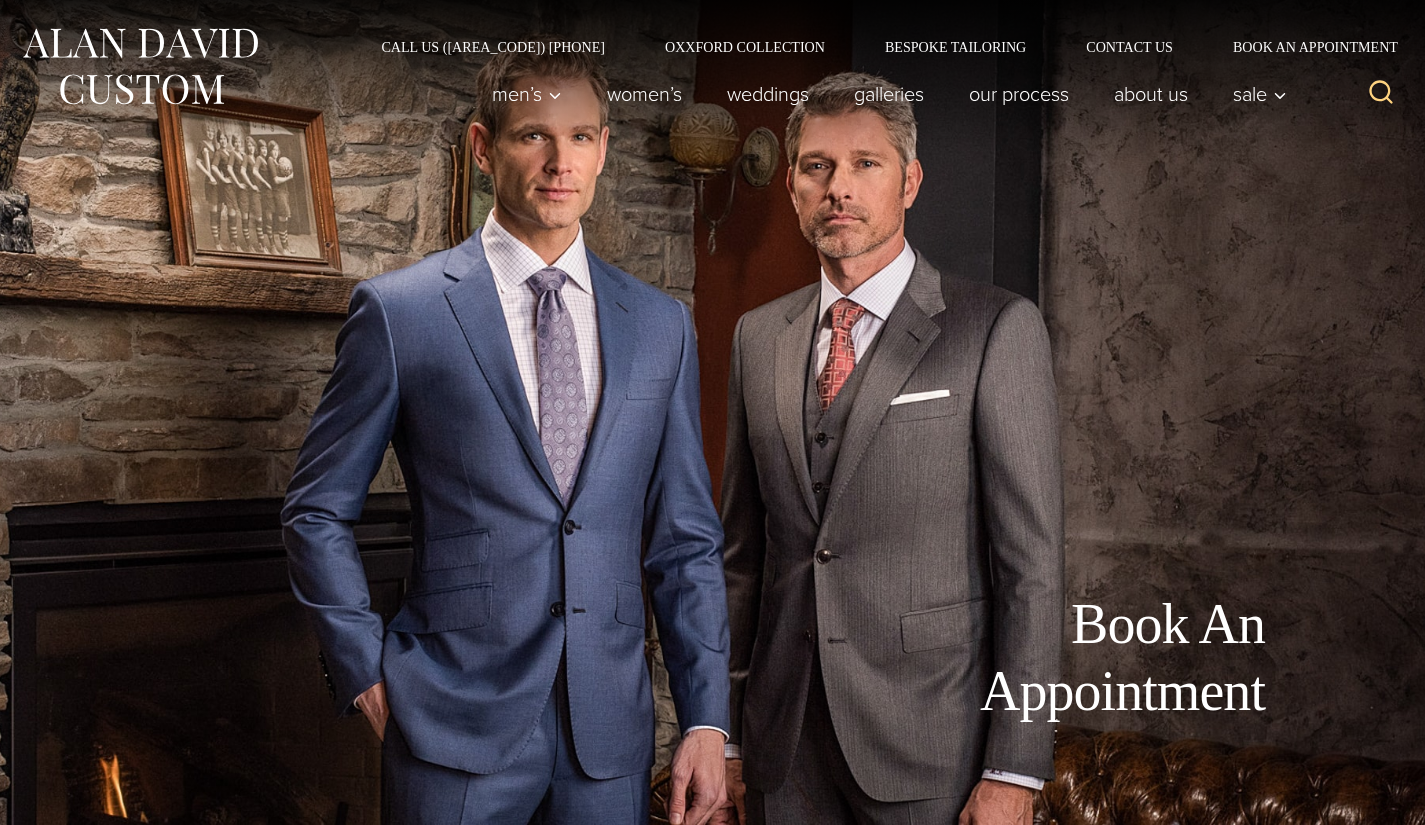 scroll, scrollTop: 0, scrollLeft: 0, axis: both 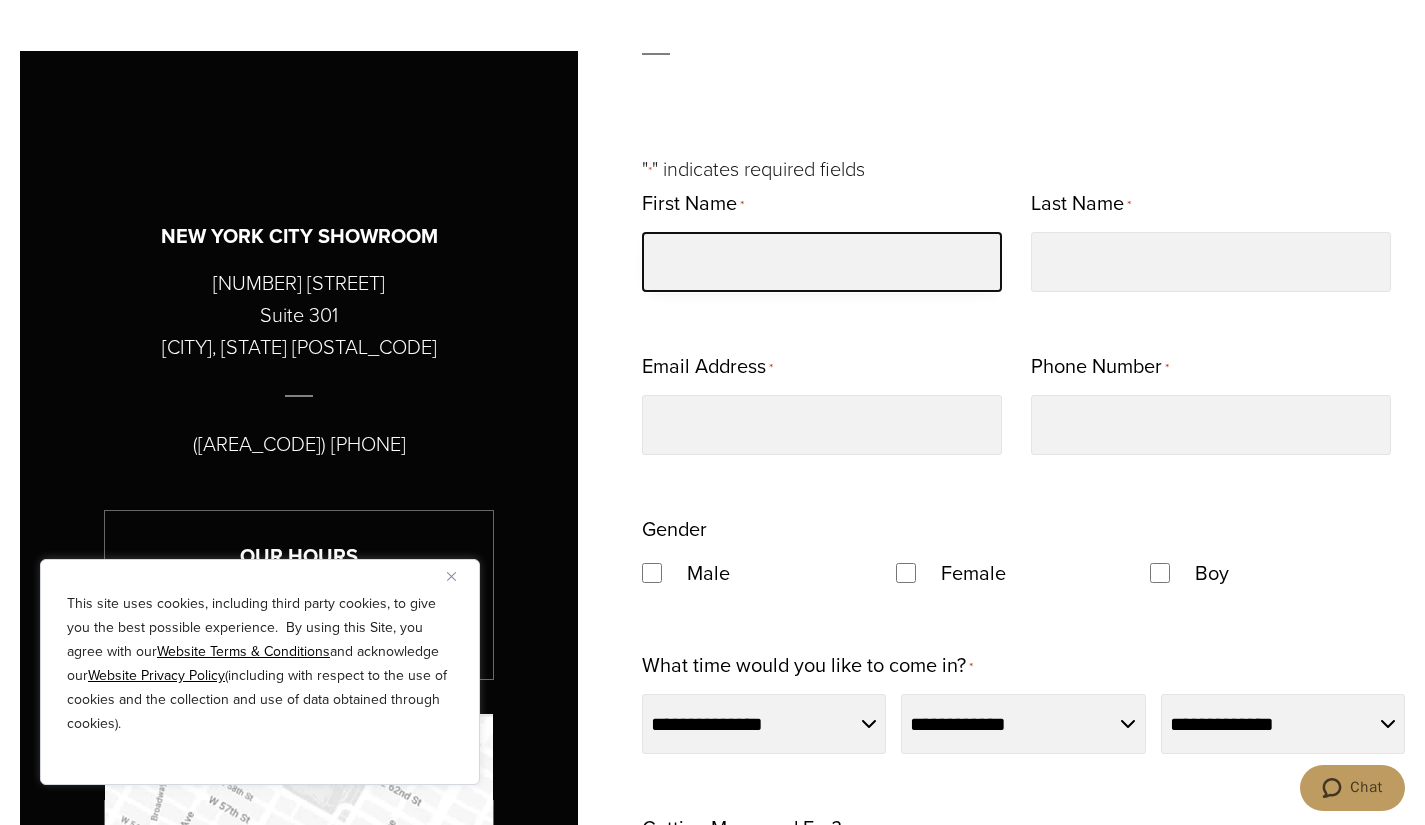 click on "First Name *" at bounding box center [822, 262] 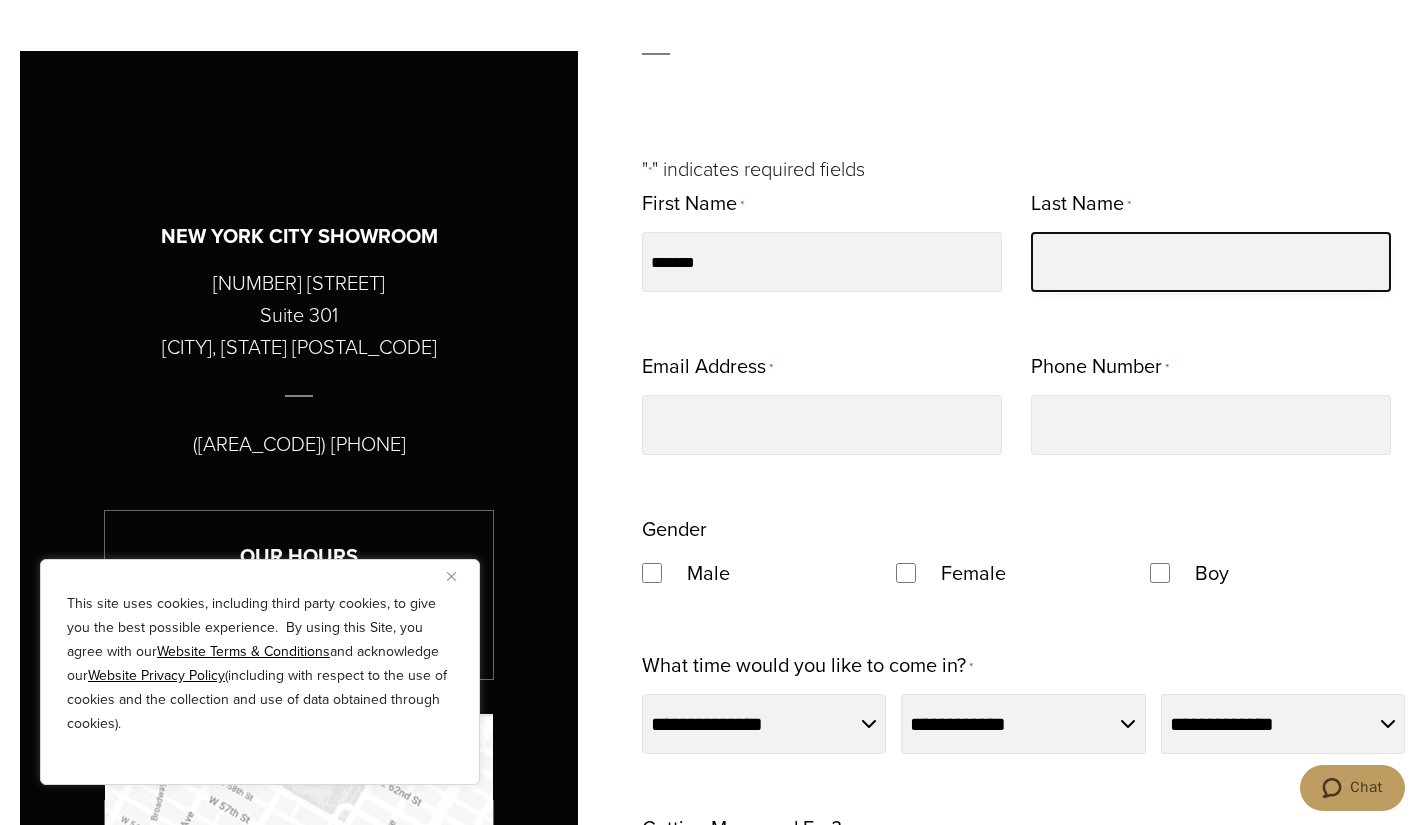 type on "******" 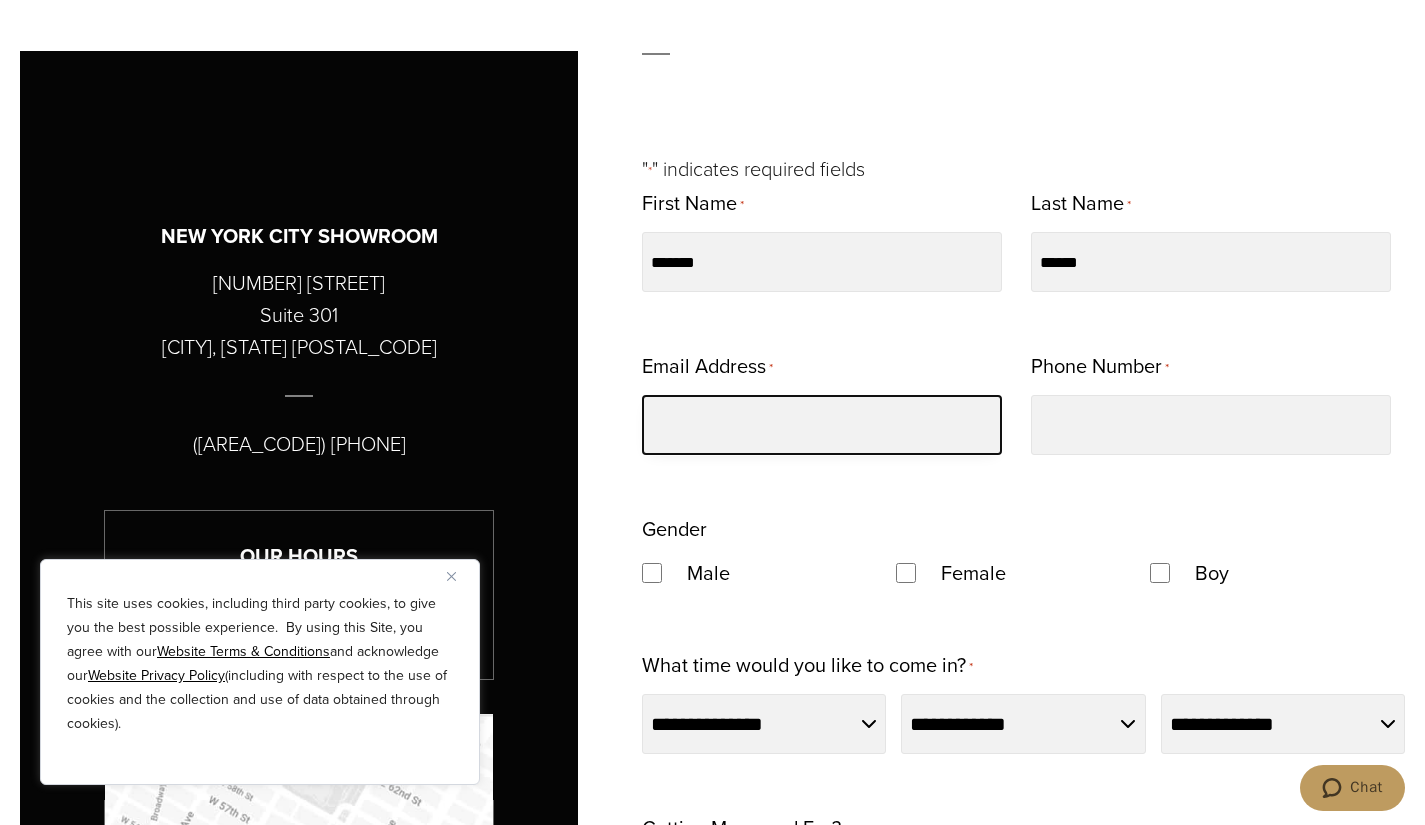 click on "Email Address *" at bounding box center (822, 425) 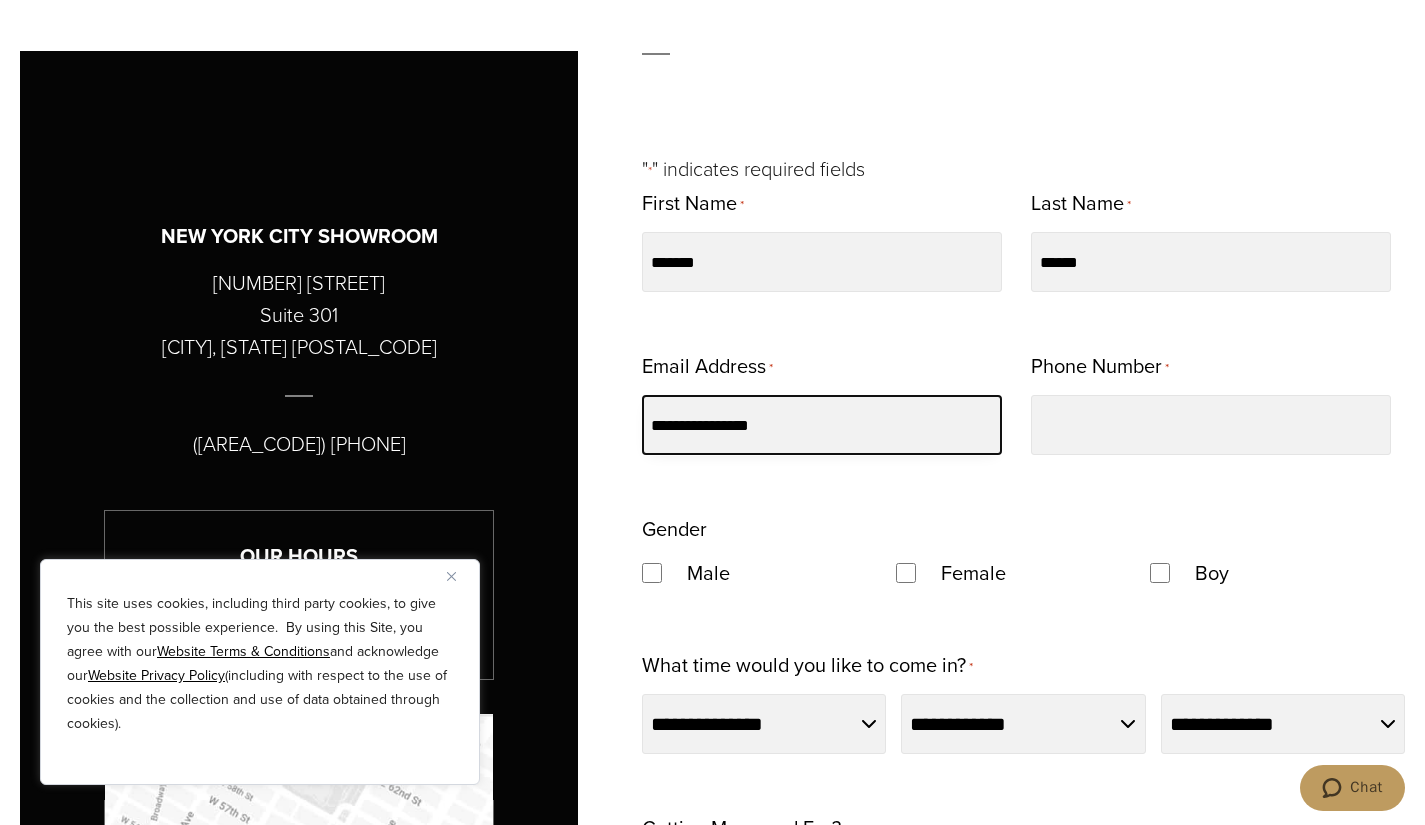 type on "**********" 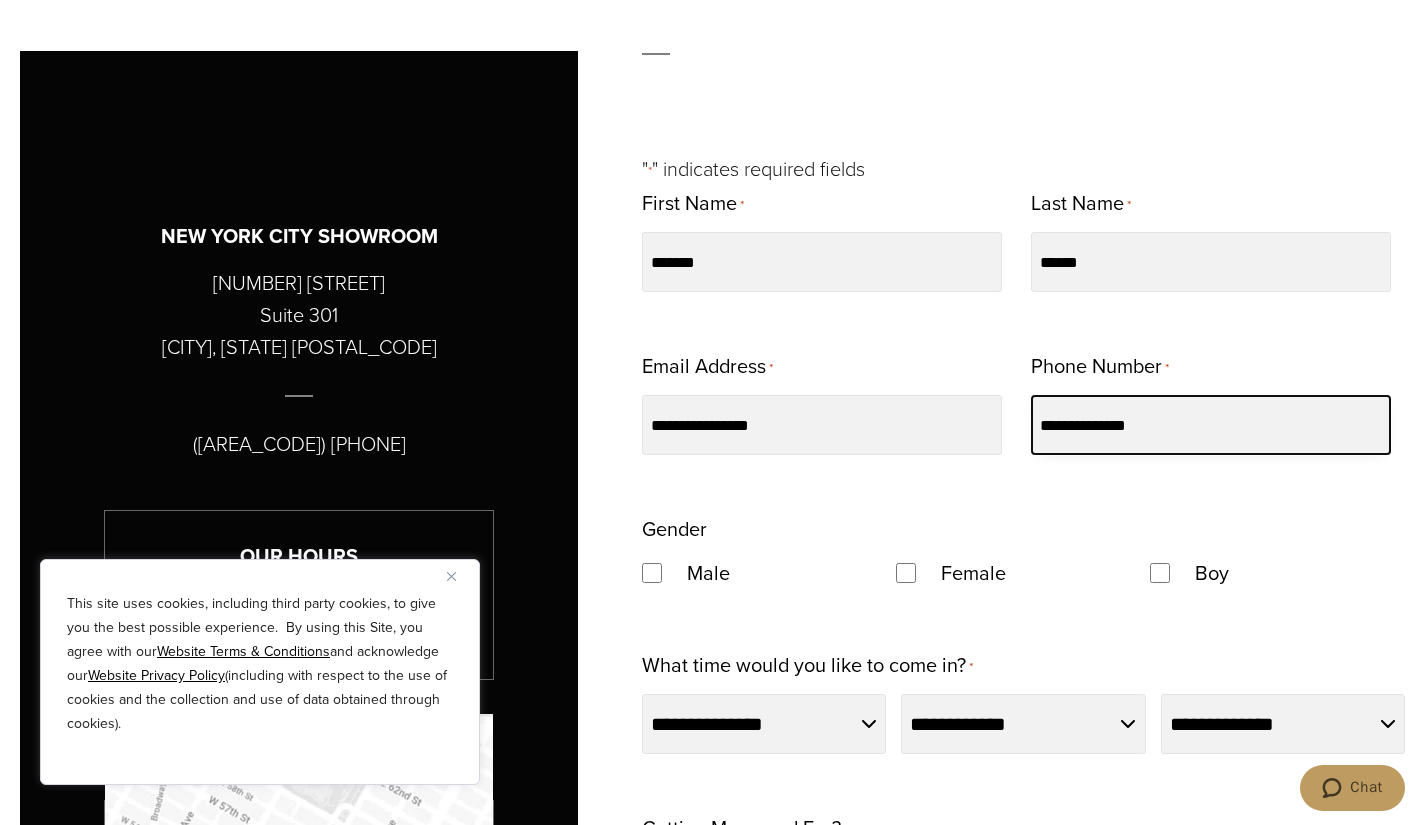 click on "**********" at bounding box center (1211, 425) 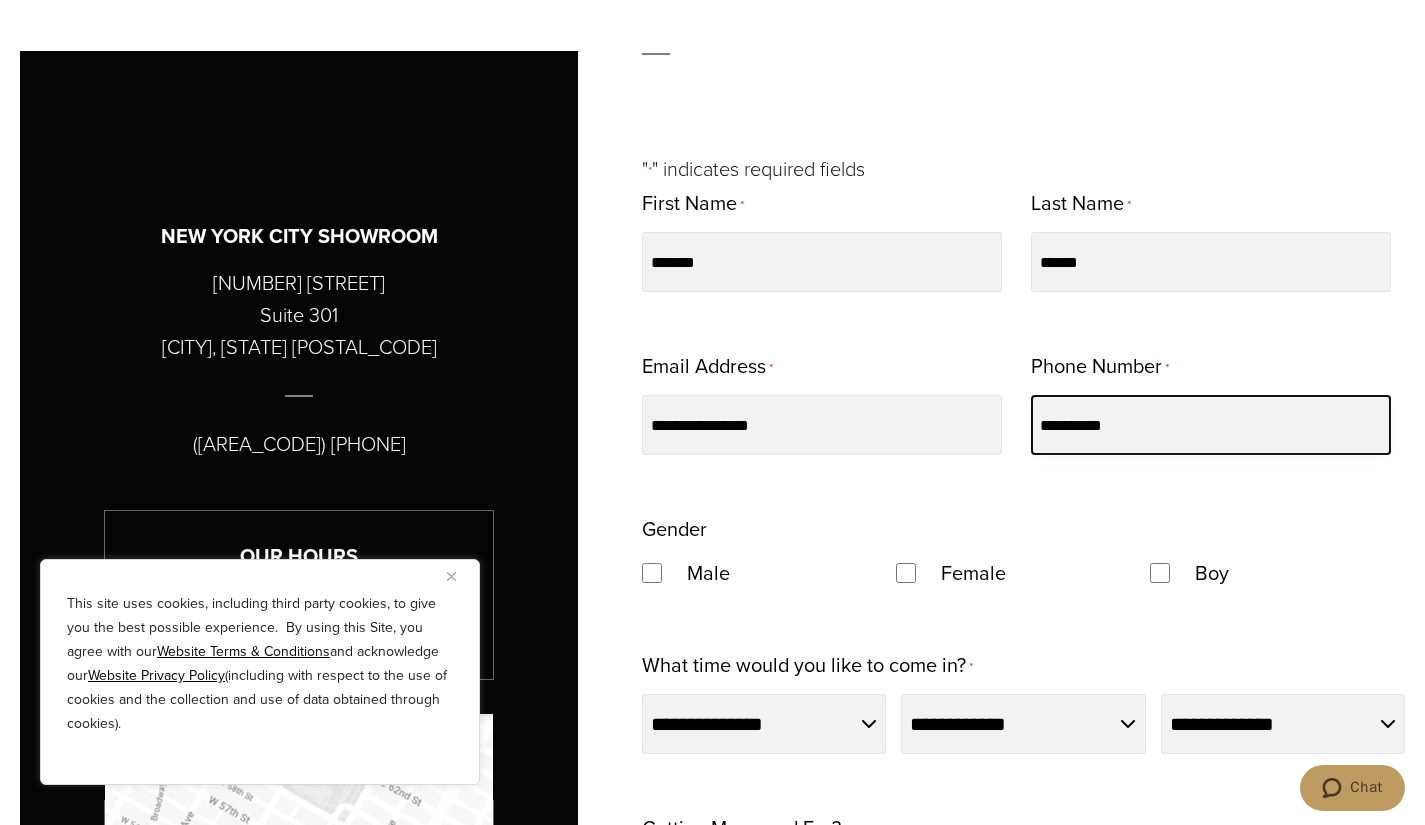 type on "**********" 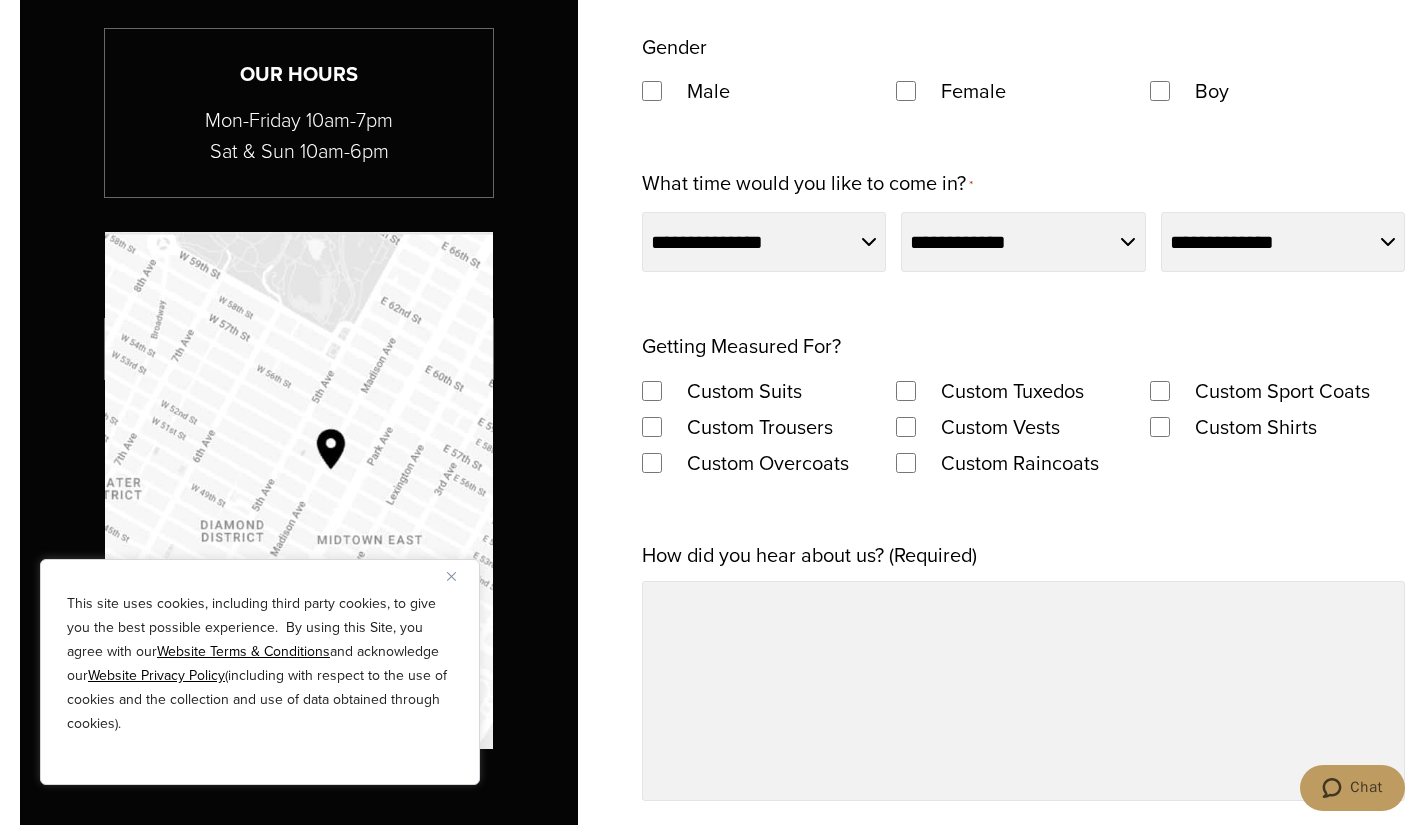 scroll, scrollTop: 1440, scrollLeft: 0, axis: vertical 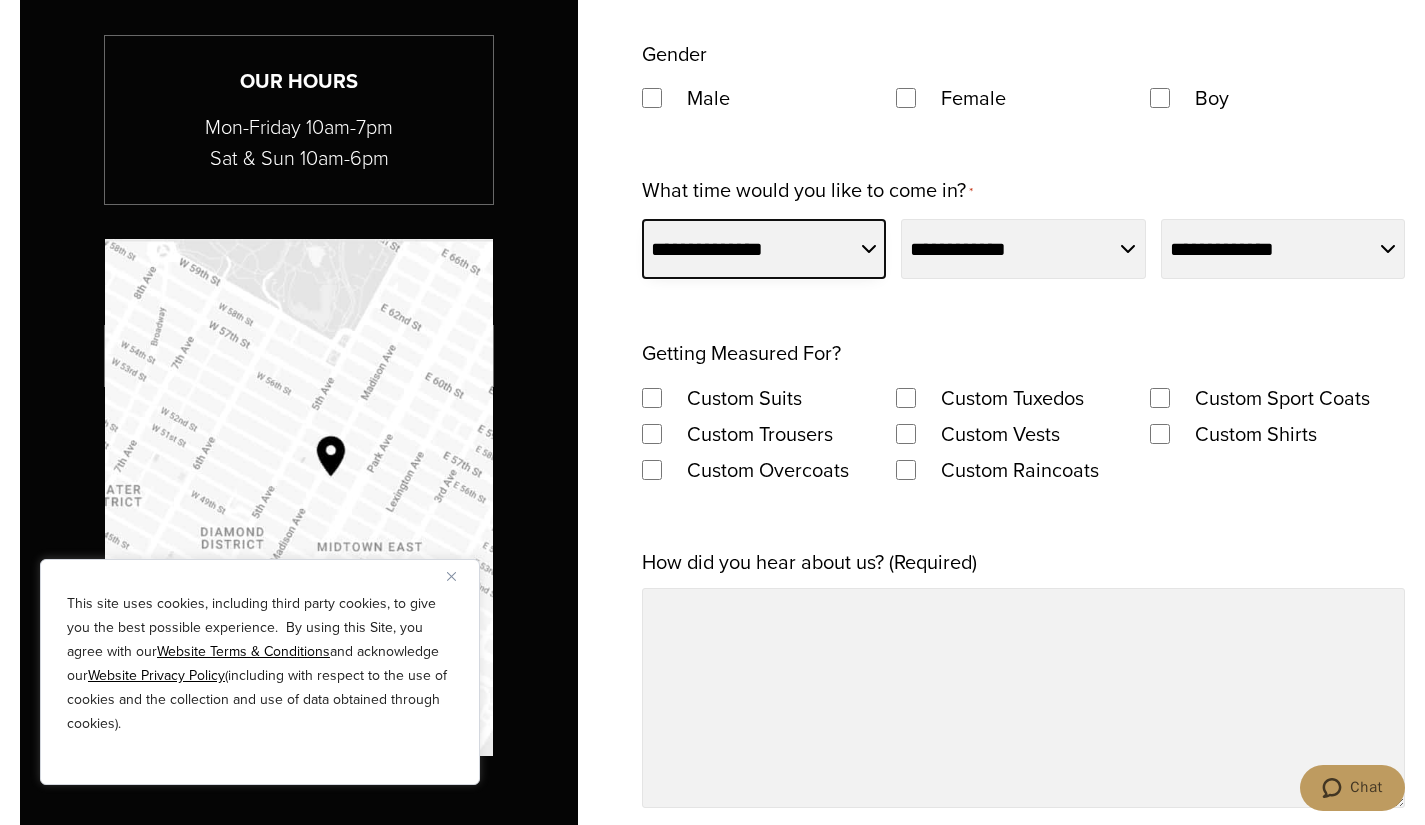 click on "**********" at bounding box center (764, 249) 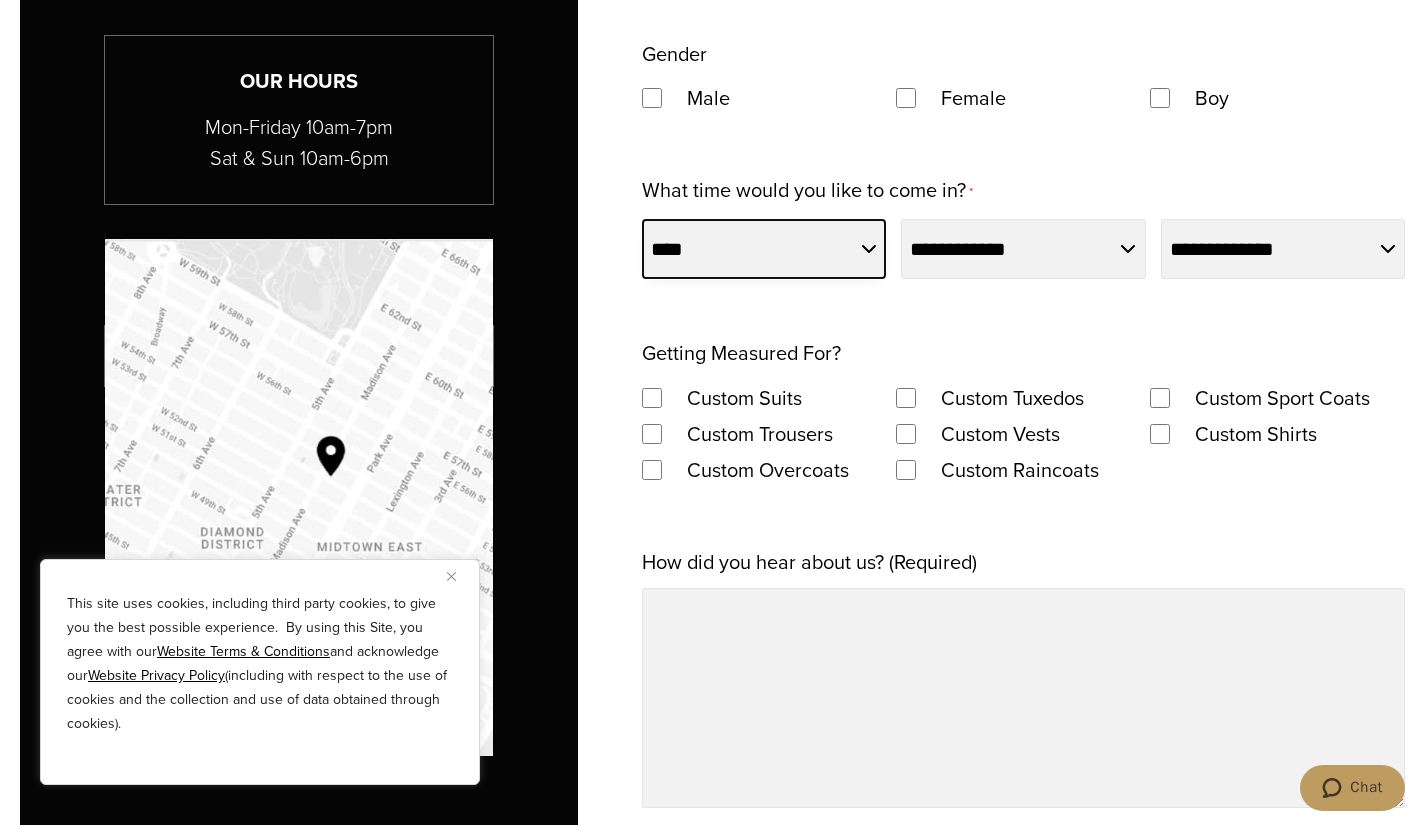 click on "**********" at bounding box center (764, 249) 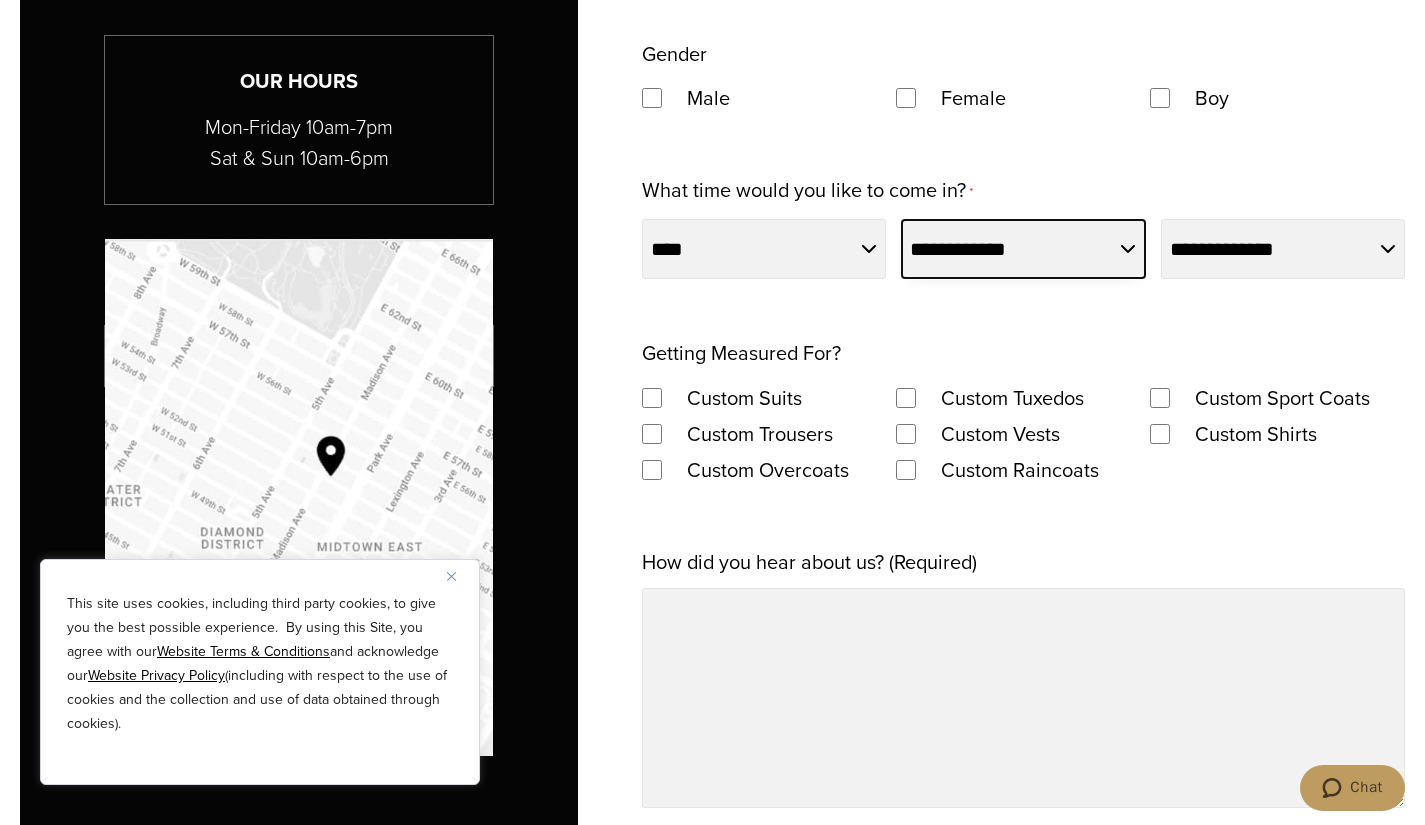 click on "**********" at bounding box center [1023, 249] 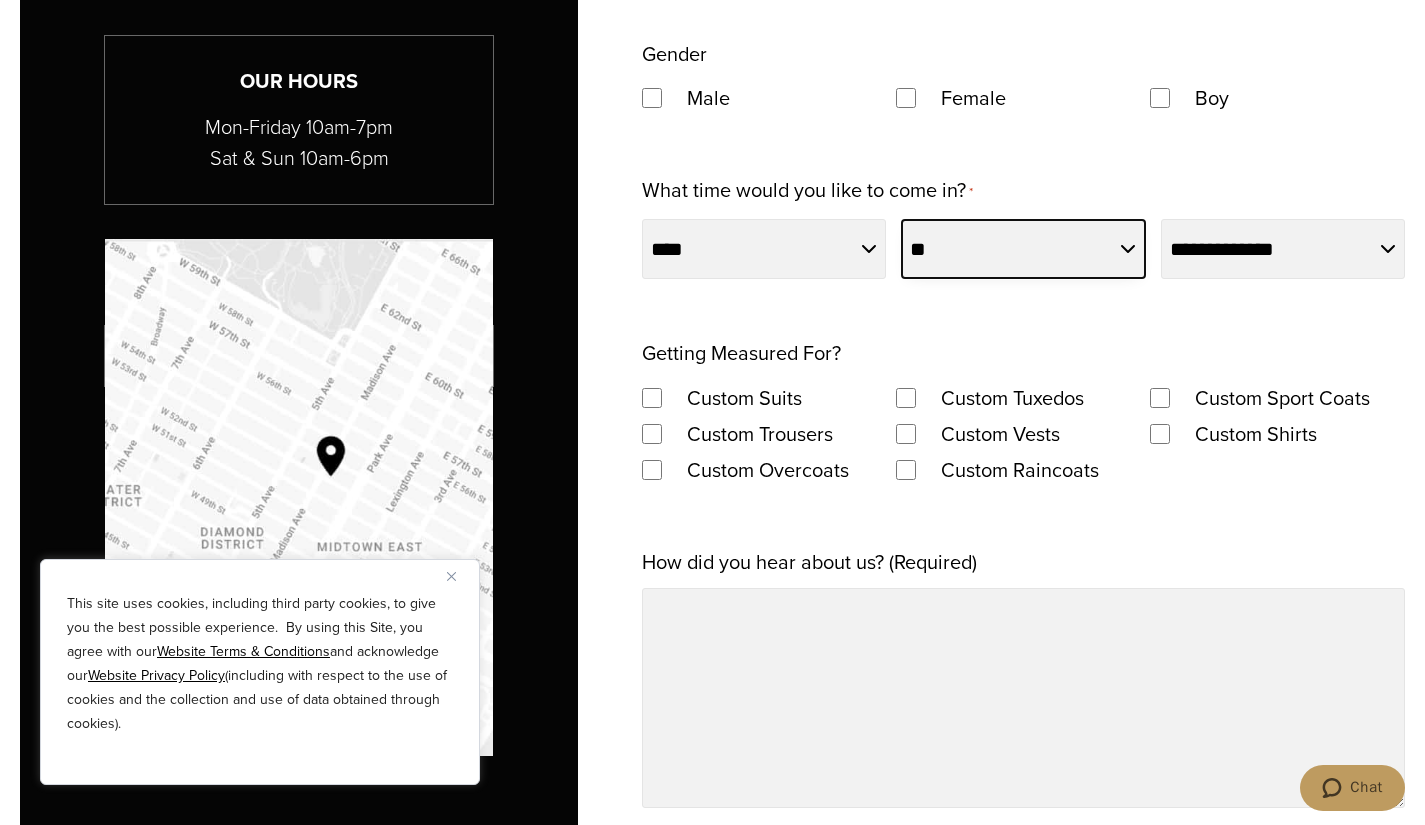 click on "**********" at bounding box center (1023, 249) 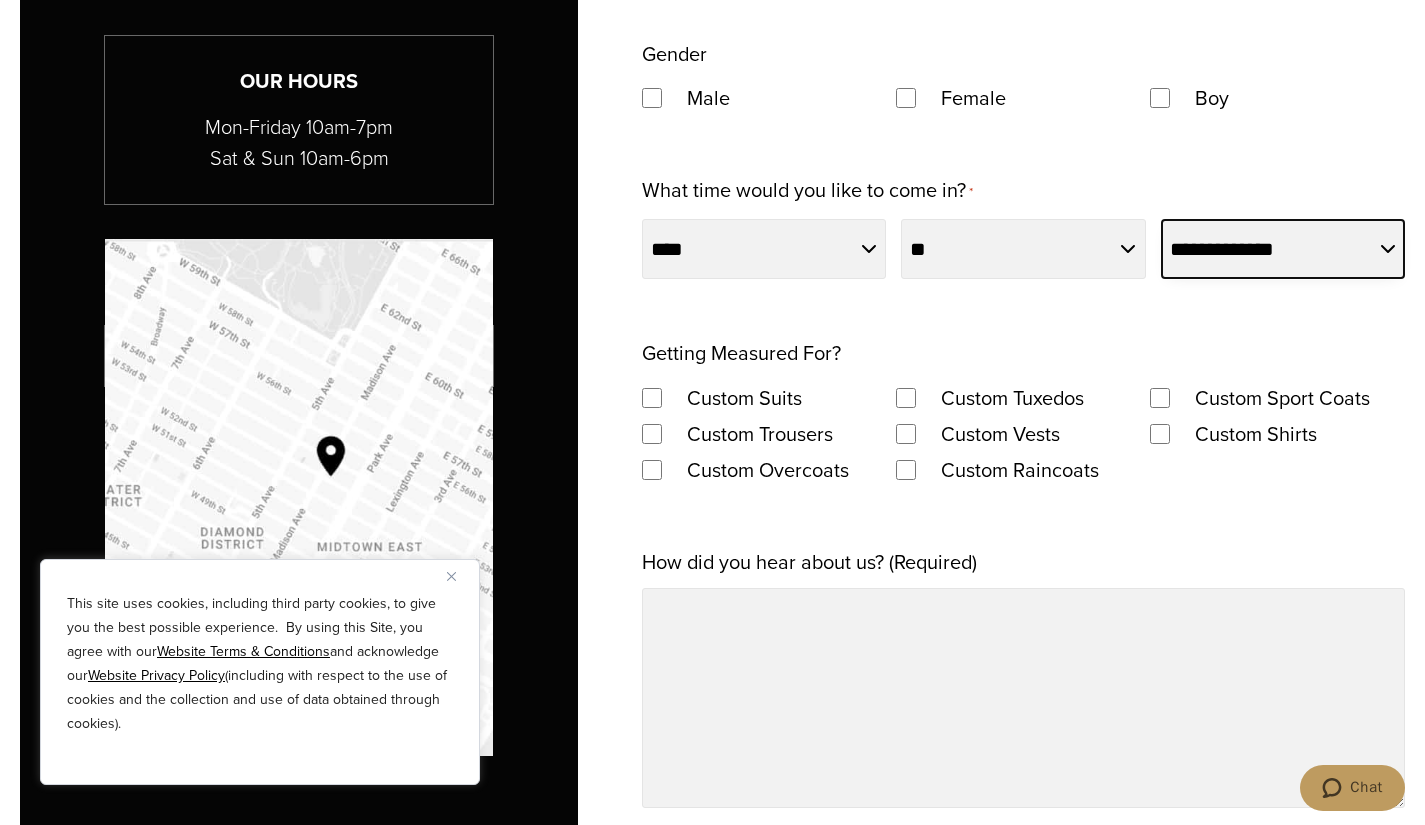 click on "**********" at bounding box center [1283, 249] 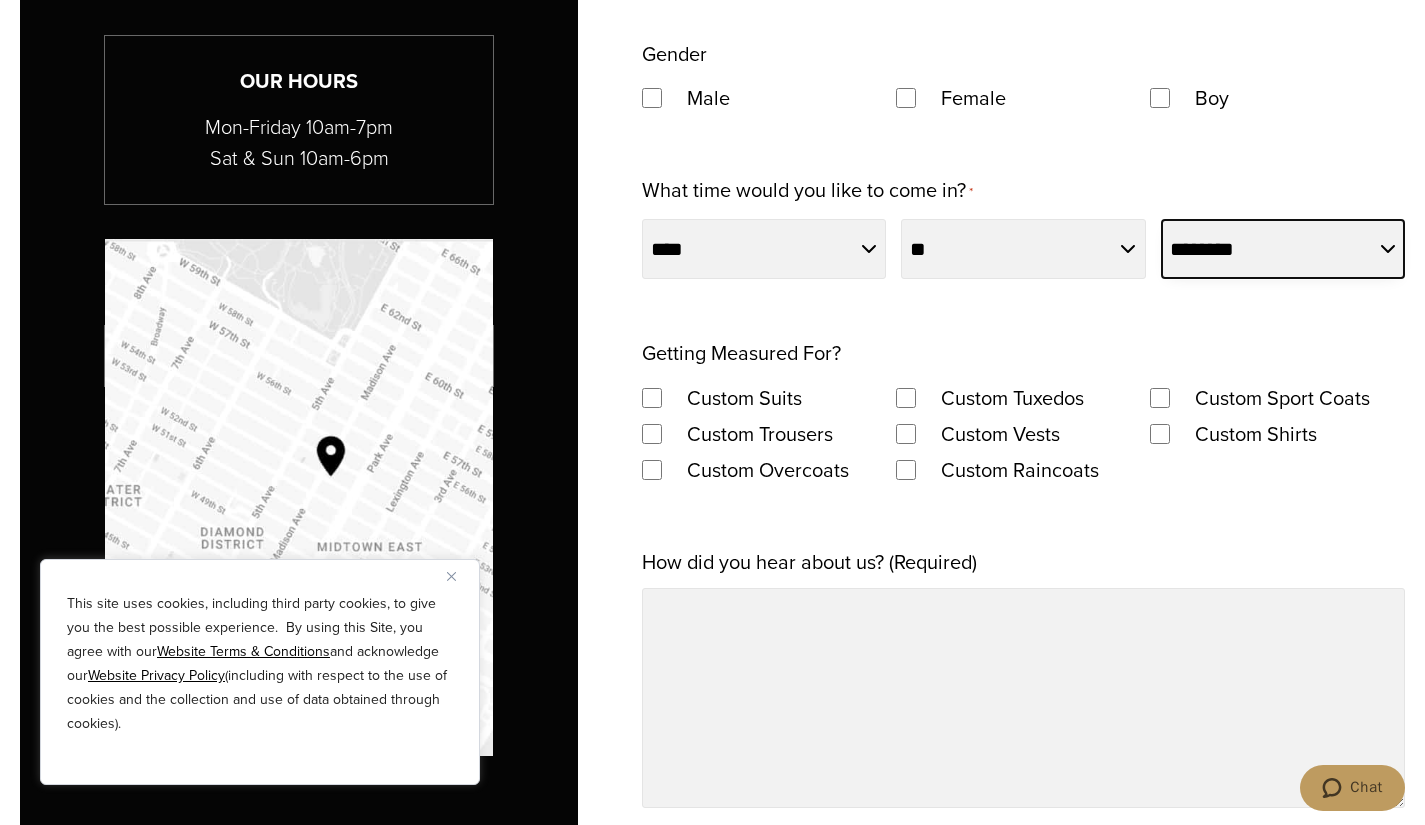 click on "**********" at bounding box center (1283, 249) 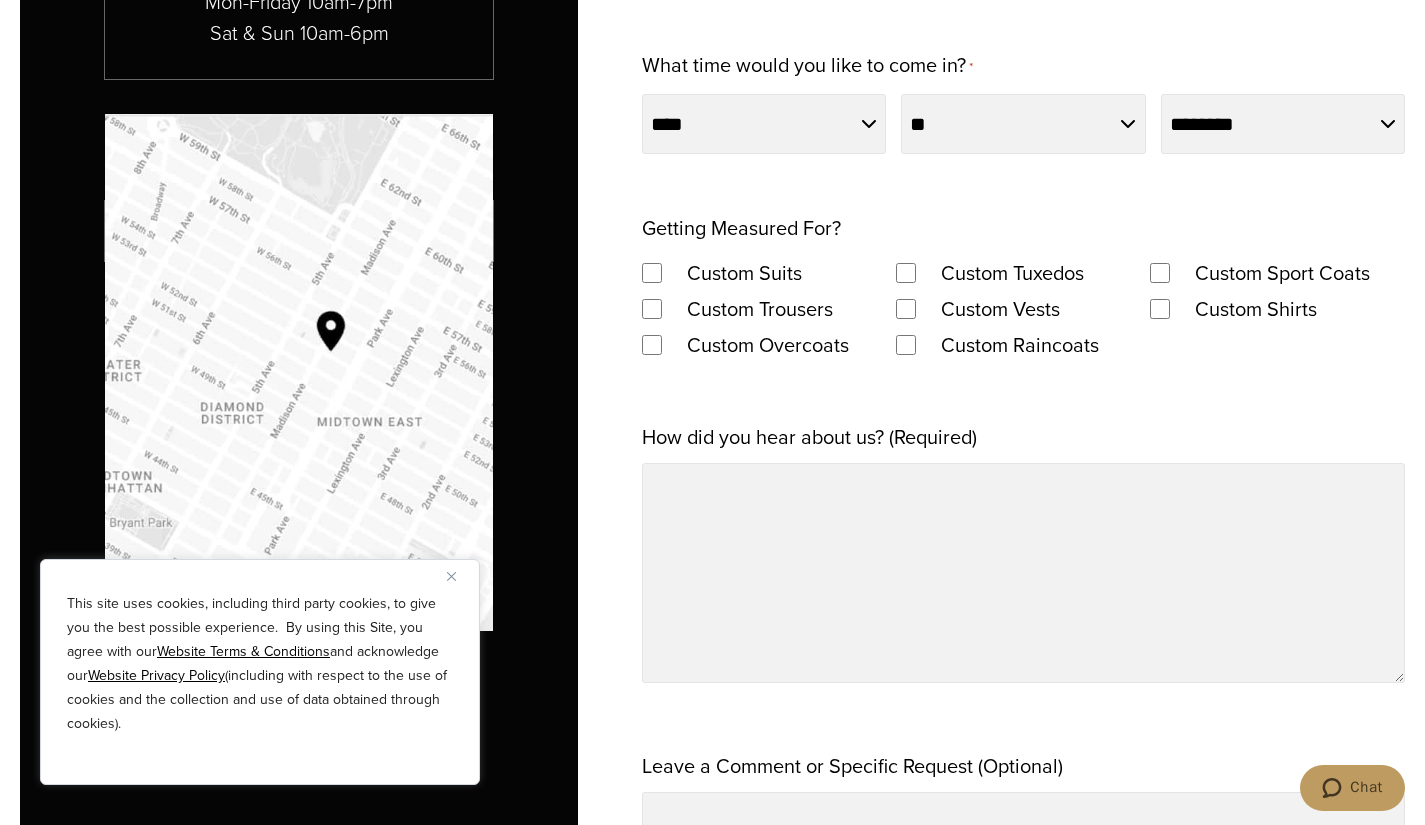 scroll, scrollTop: 1617, scrollLeft: 0, axis: vertical 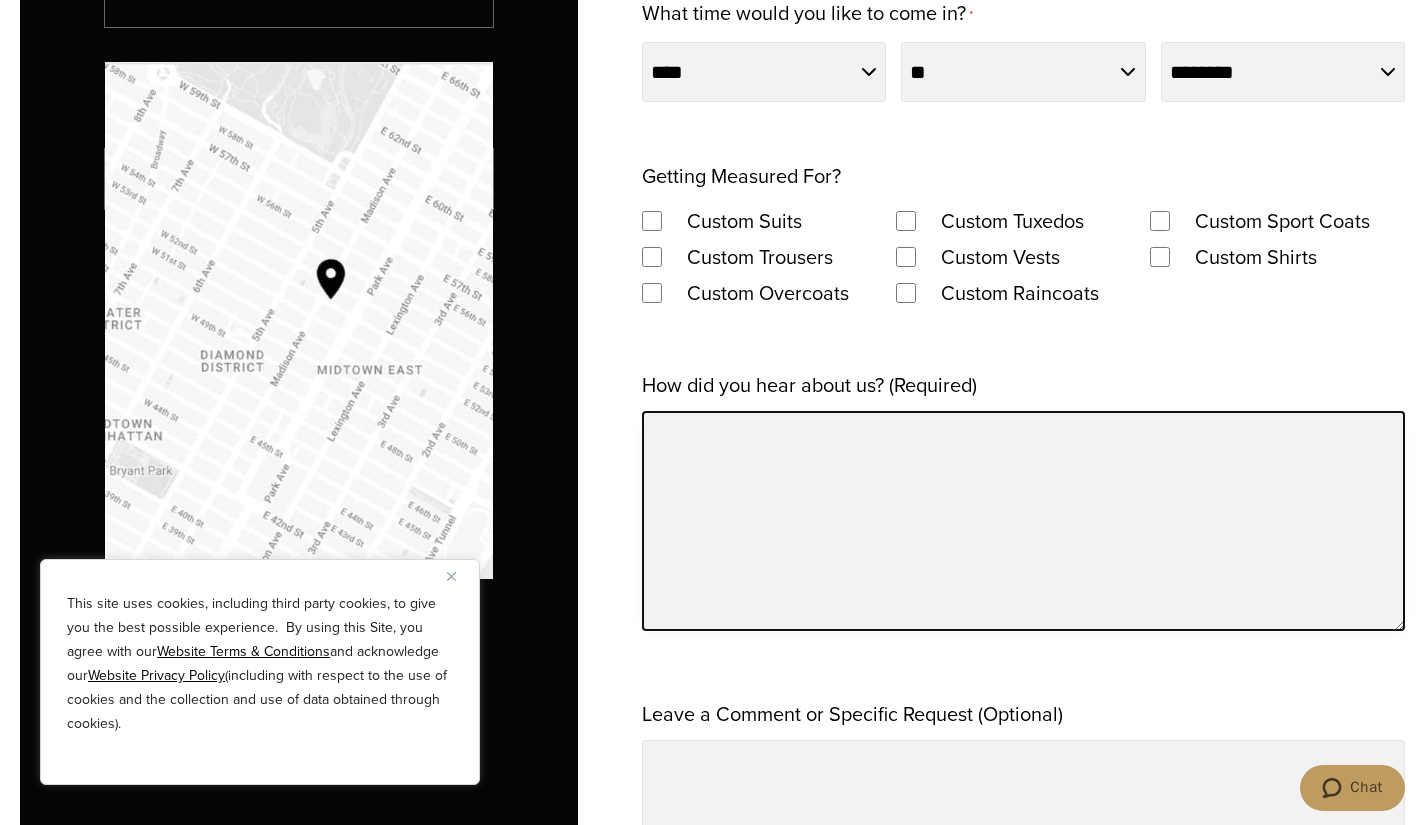 click on "How did you hear about us? (Required)" at bounding box center (1023, 521) 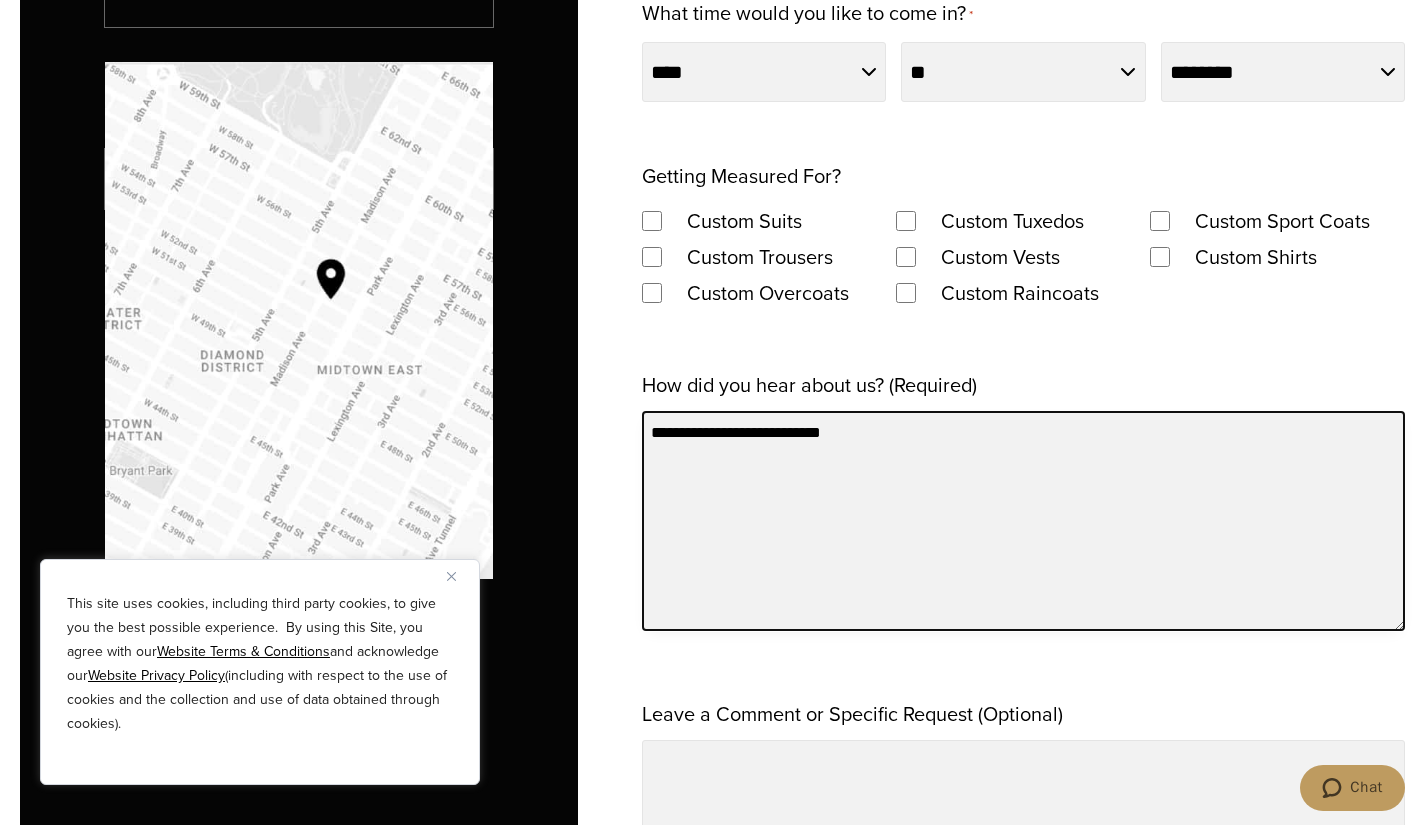 click on "**********" at bounding box center [1023, 521] 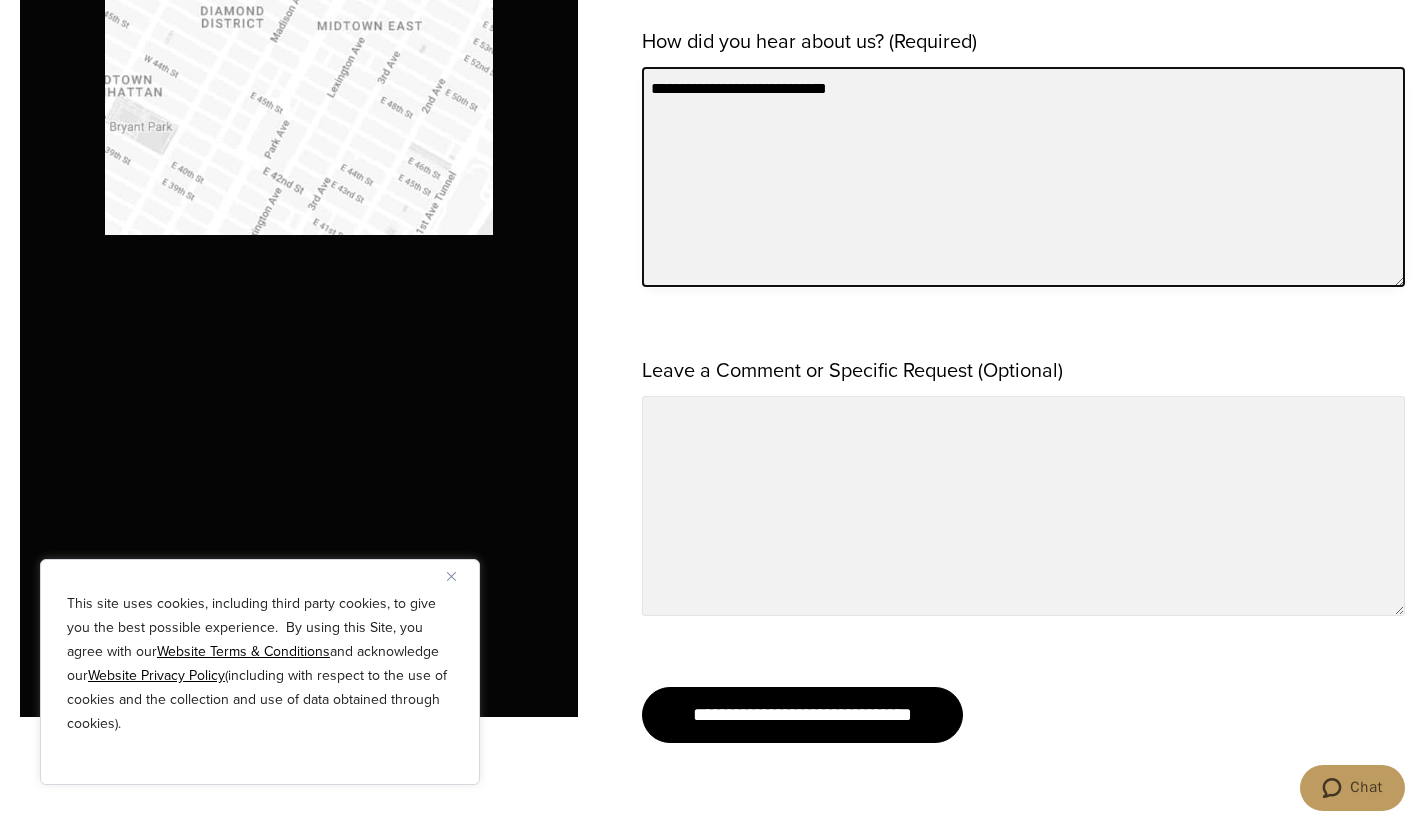 scroll, scrollTop: 1968, scrollLeft: 0, axis: vertical 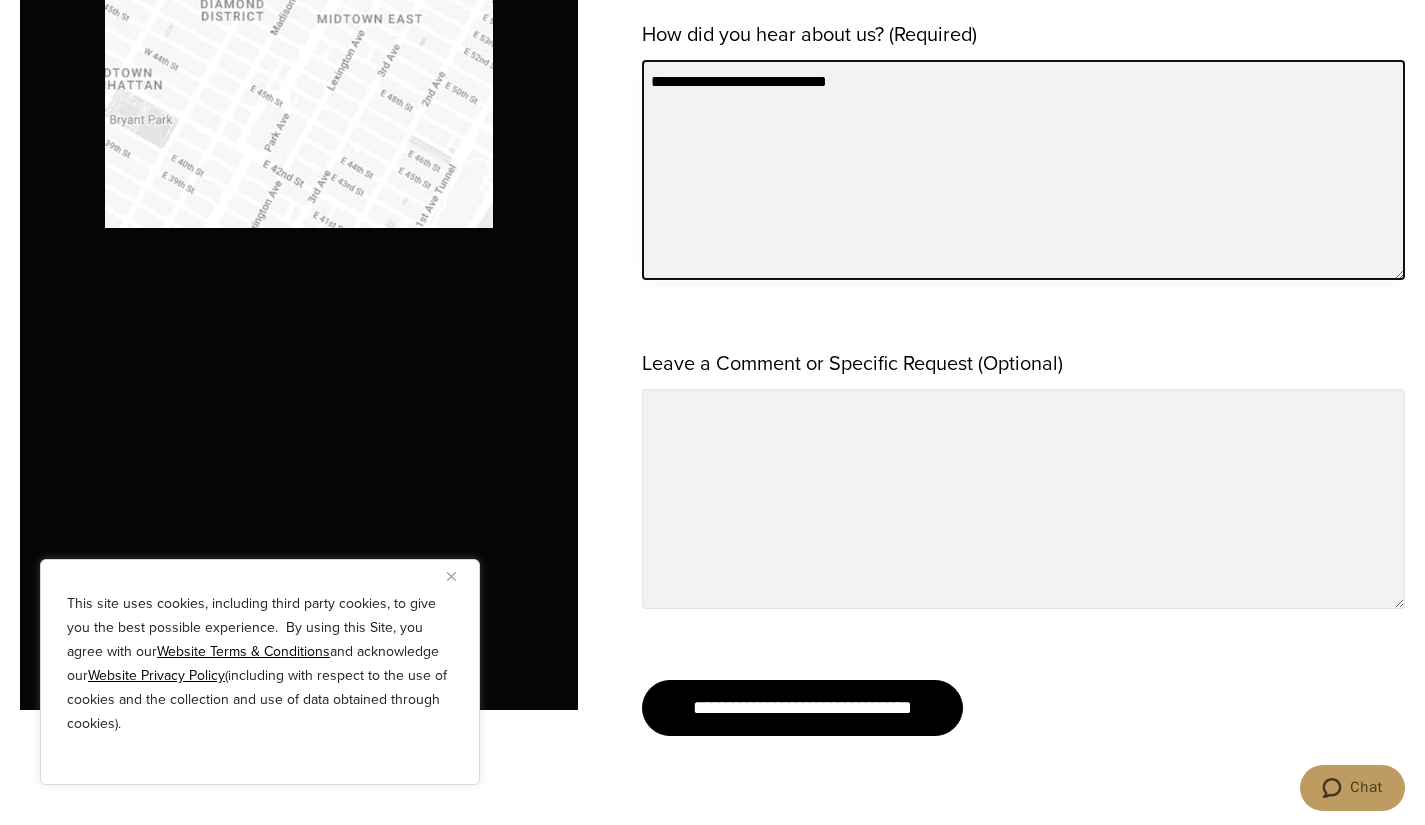 type on "**********" 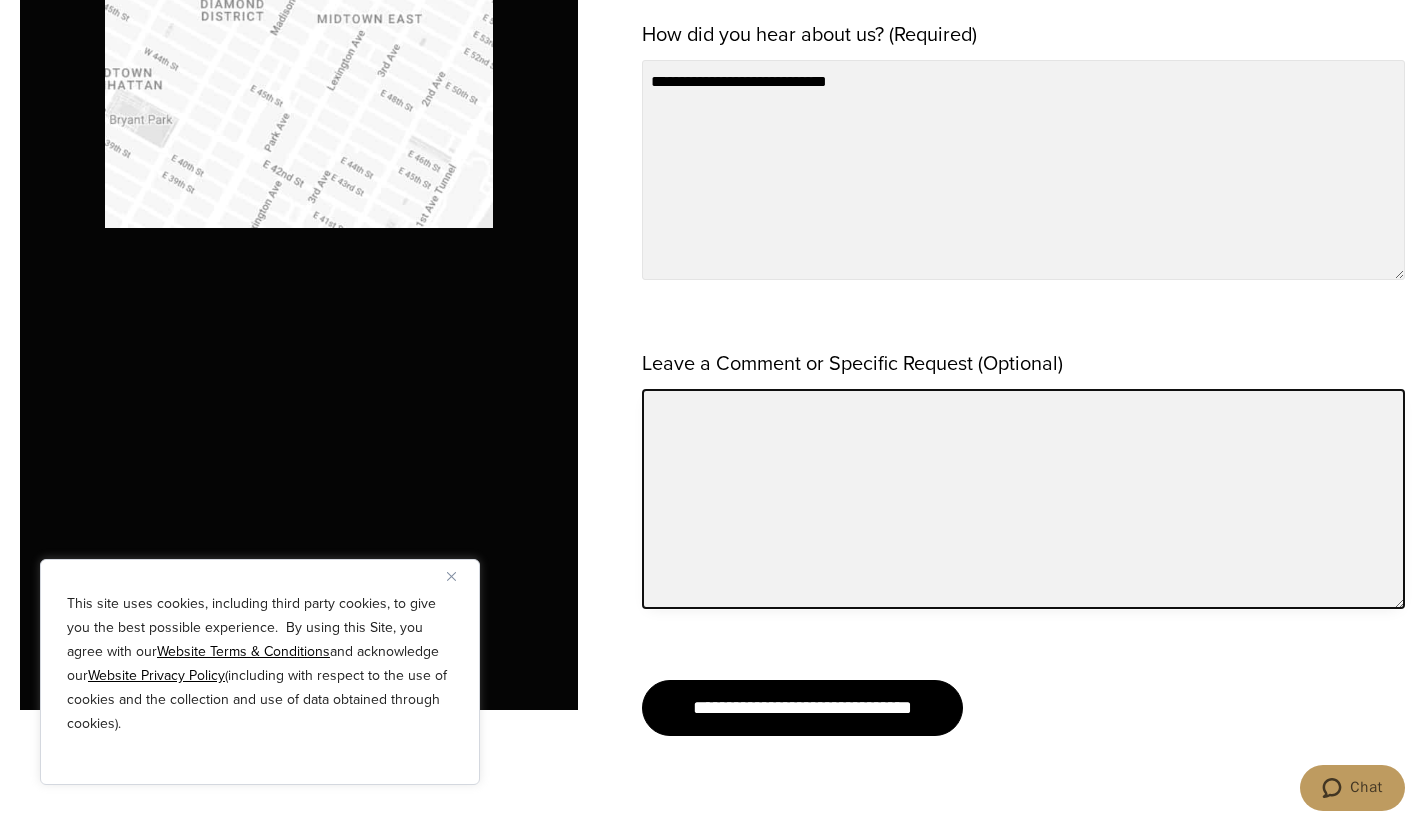 click on "Leave a Comment or Specific Request (Optional)" at bounding box center [1023, 499] 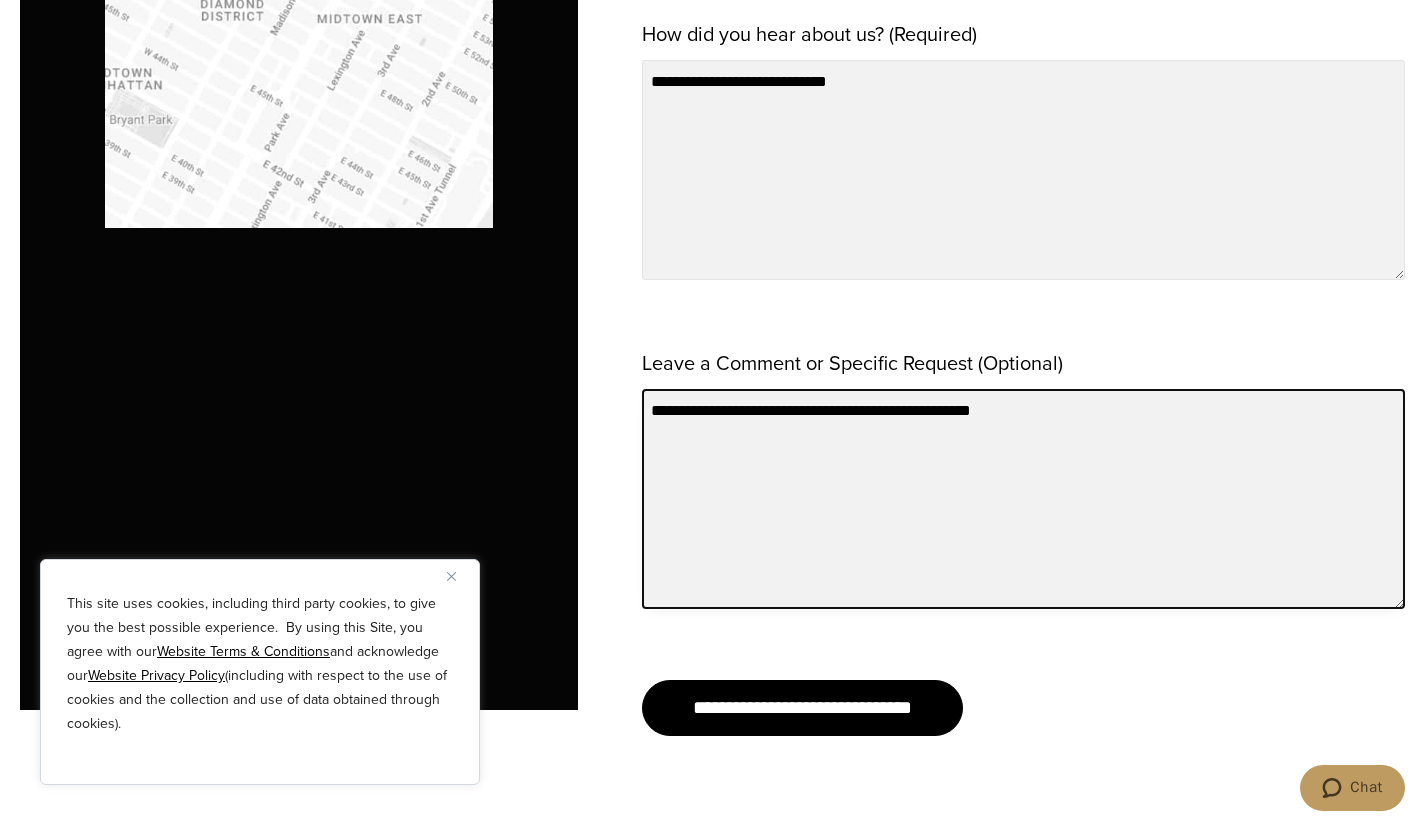 click on "**********" at bounding box center [1023, 499] 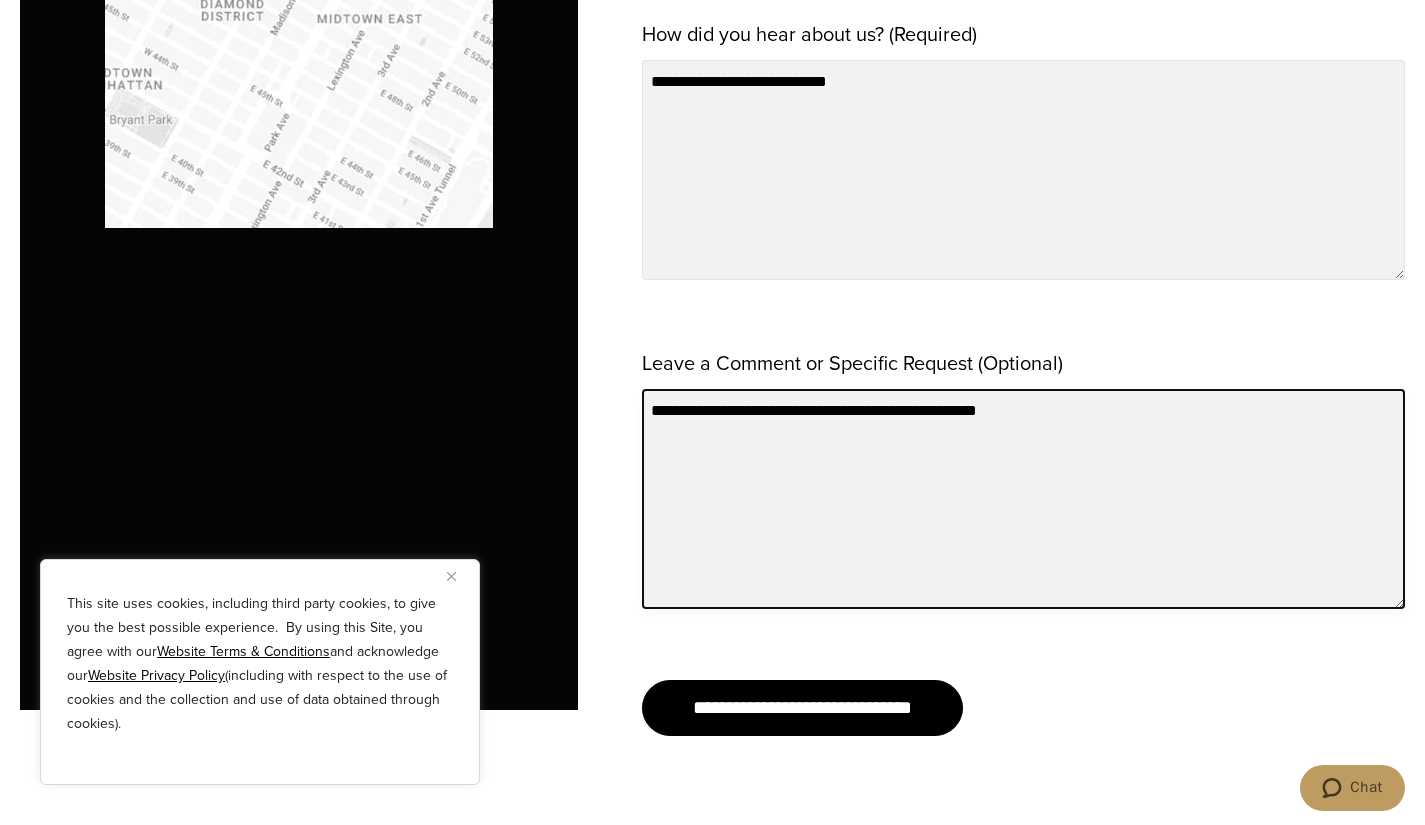 click on "**********" at bounding box center (1023, 499) 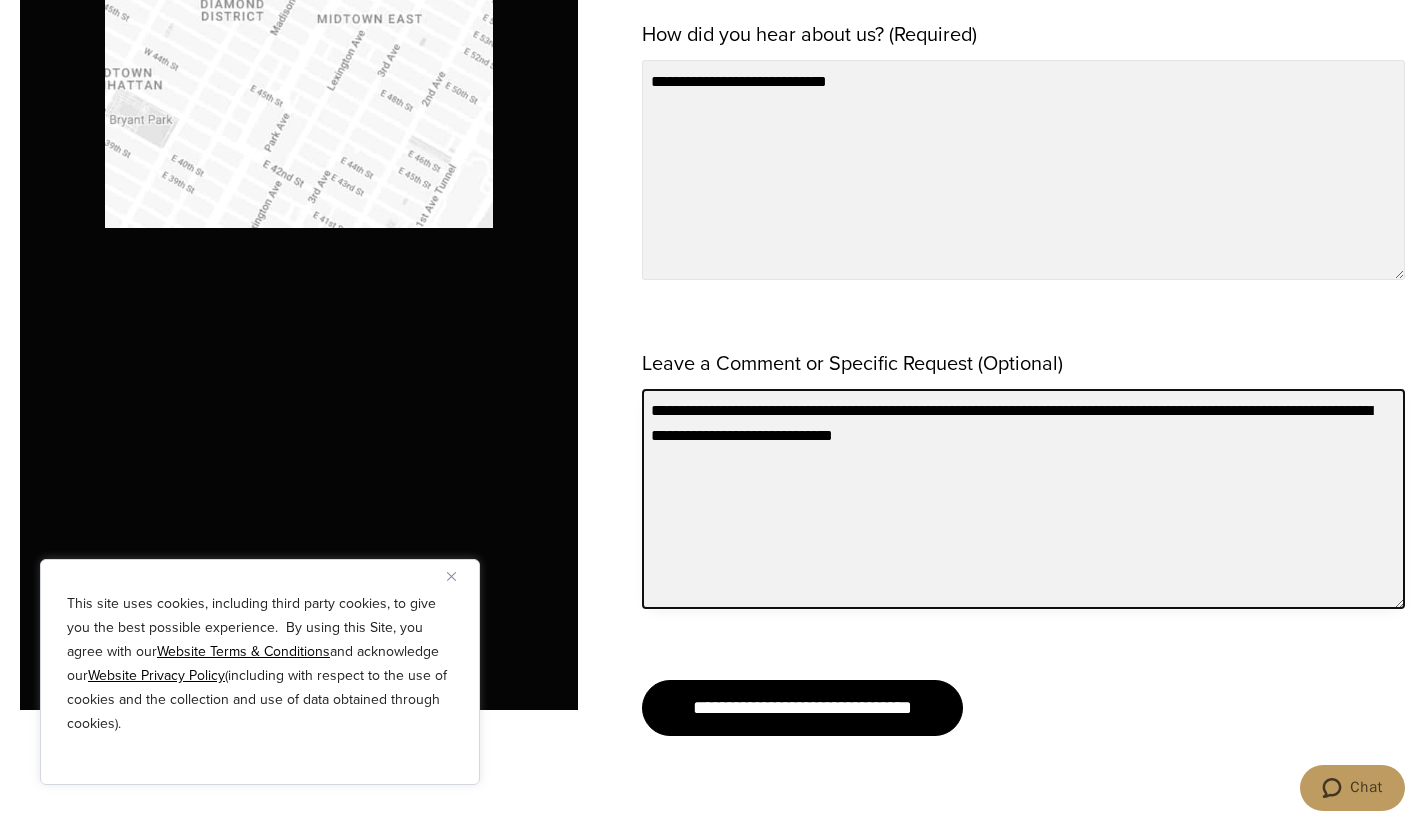 click on "**********" at bounding box center (1023, 499) 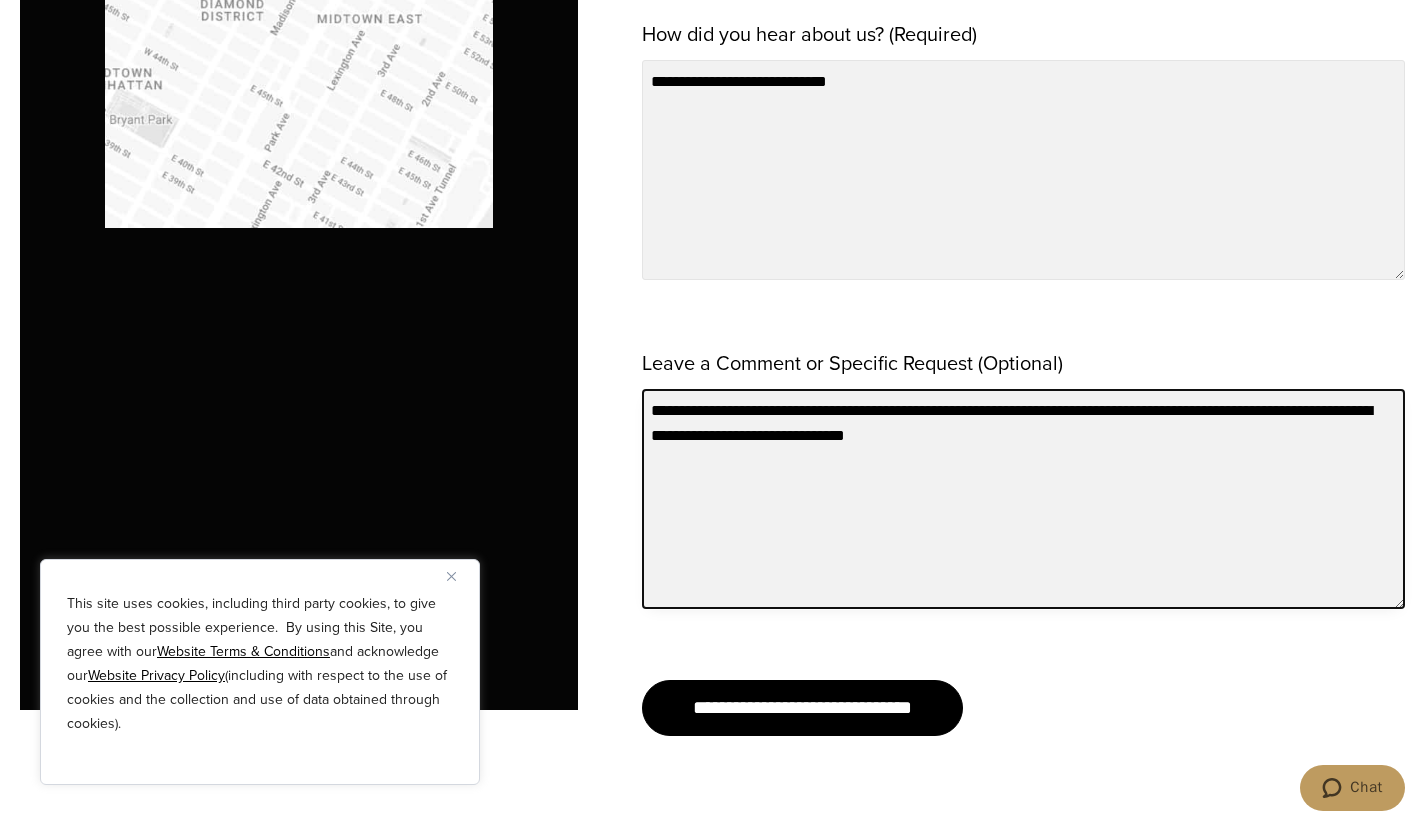 click on "**********" at bounding box center [1023, 499] 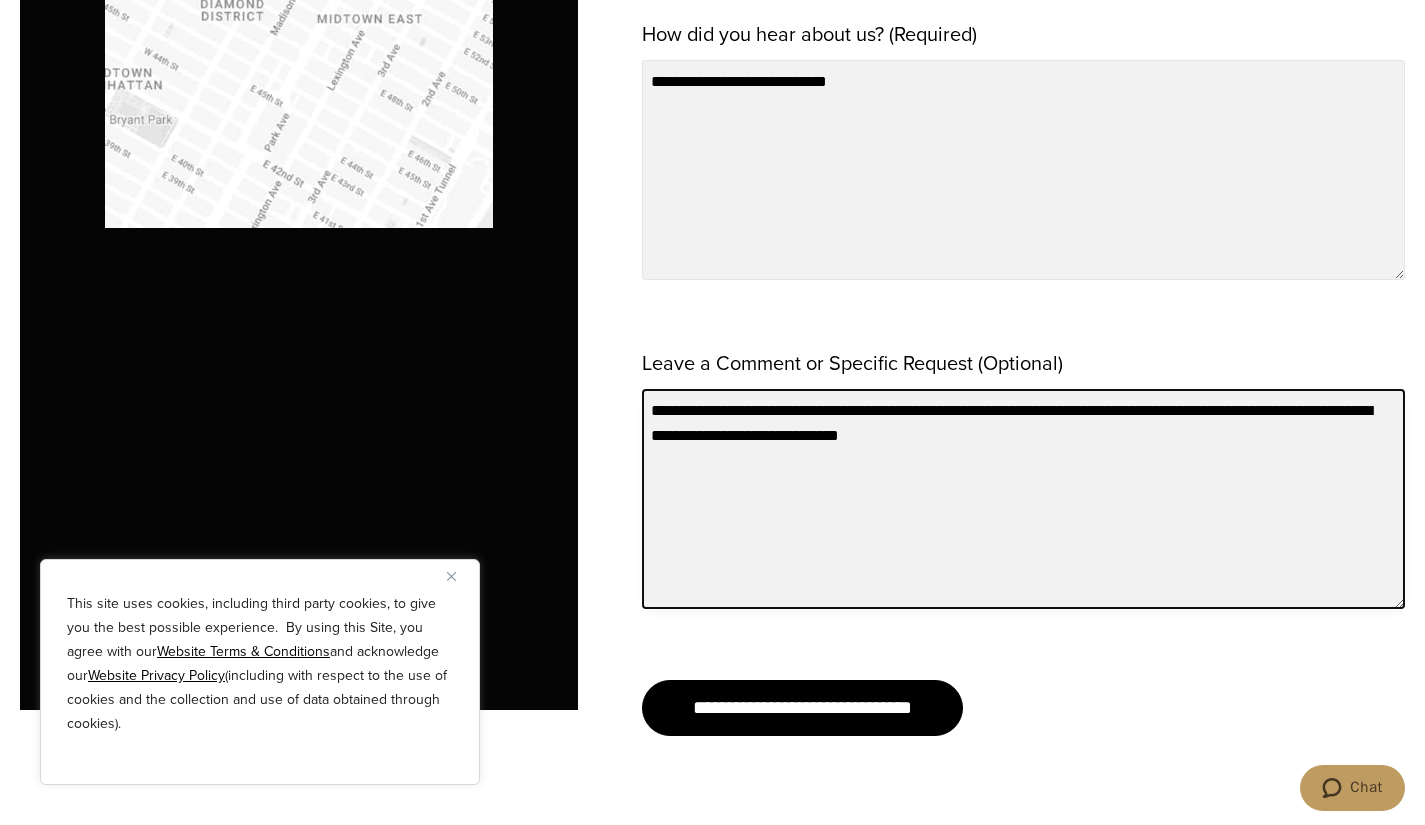 click on "**********" at bounding box center [1023, 499] 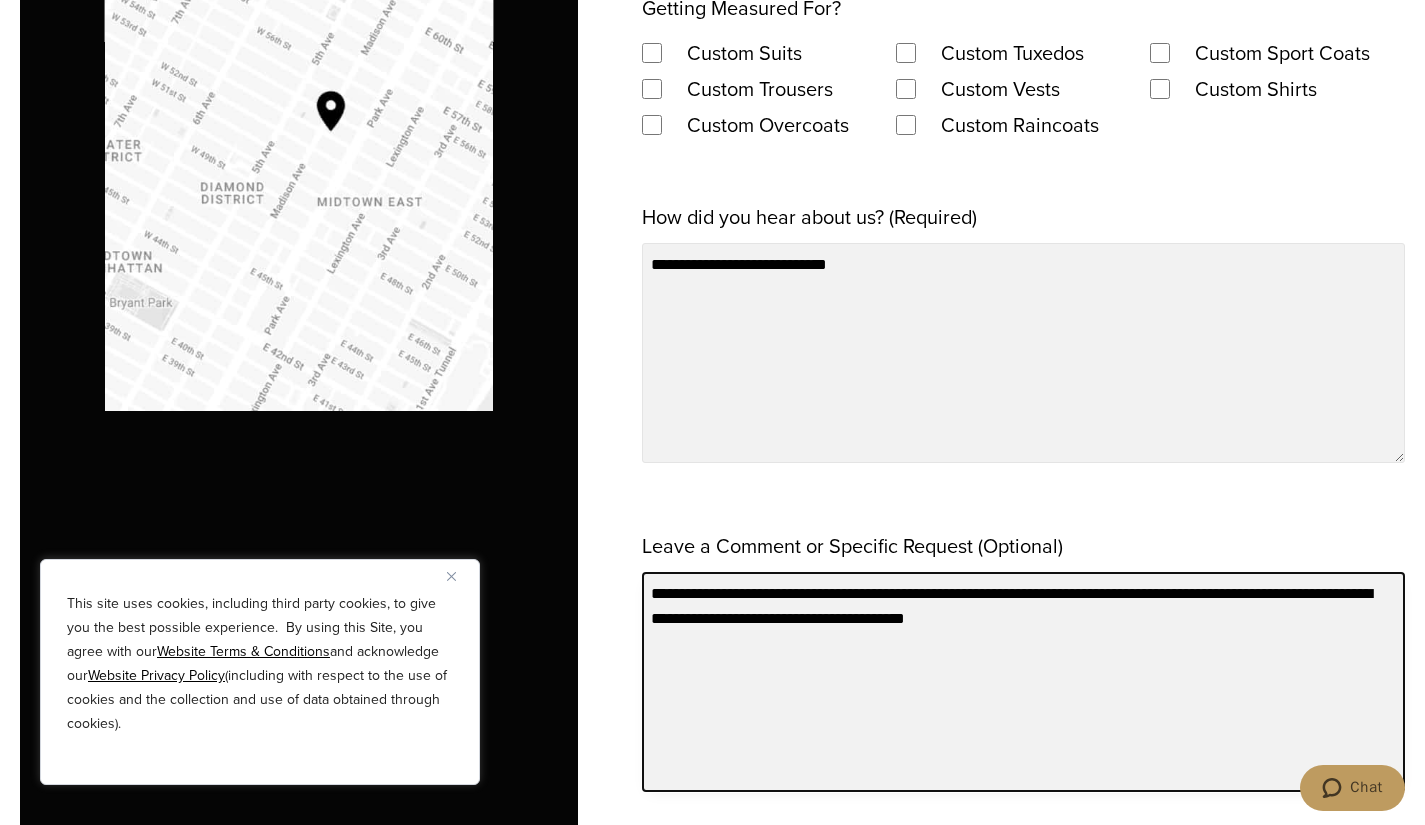 scroll, scrollTop: 1780, scrollLeft: 0, axis: vertical 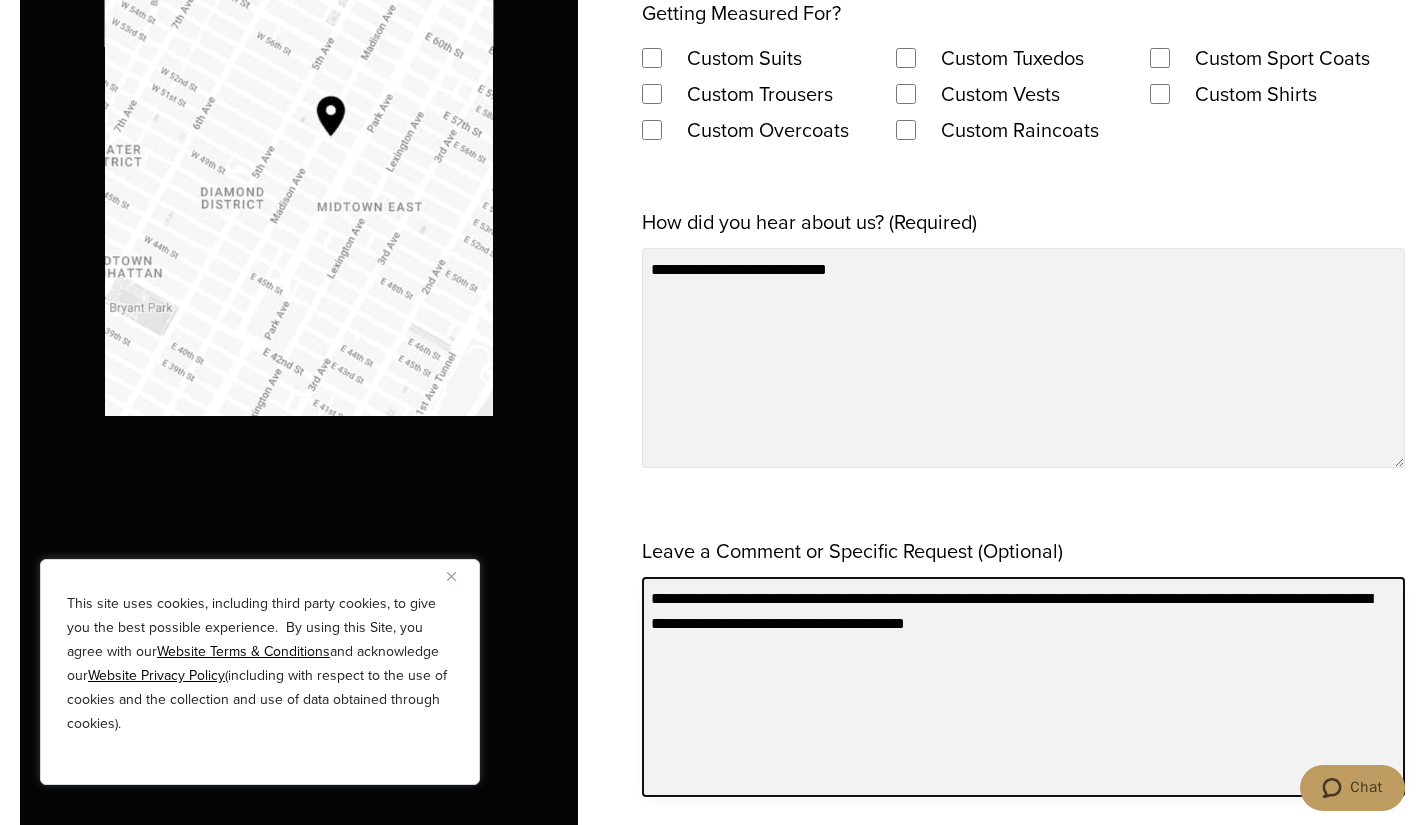 type on "**********" 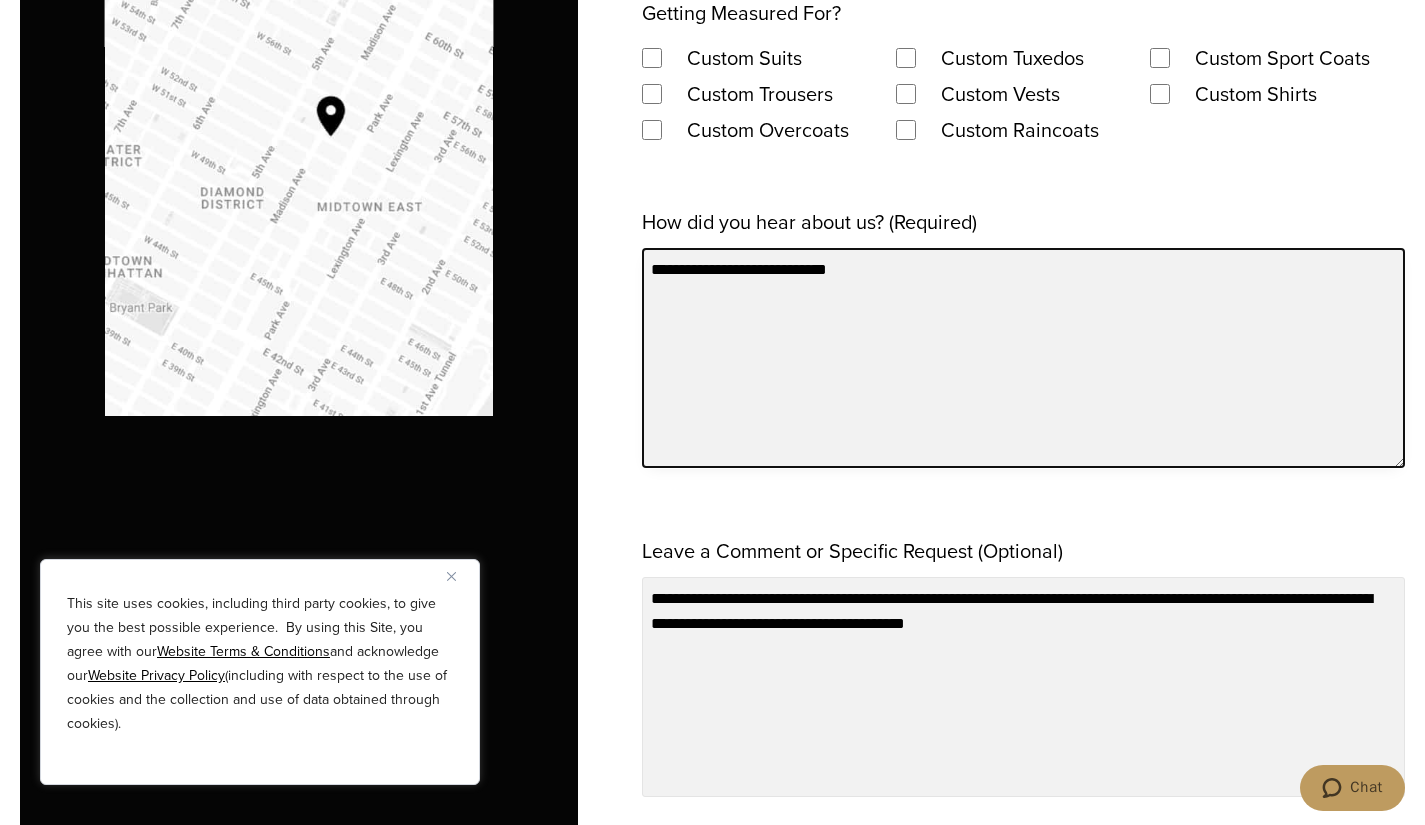 click on "**********" at bounding box center (1023, 358) 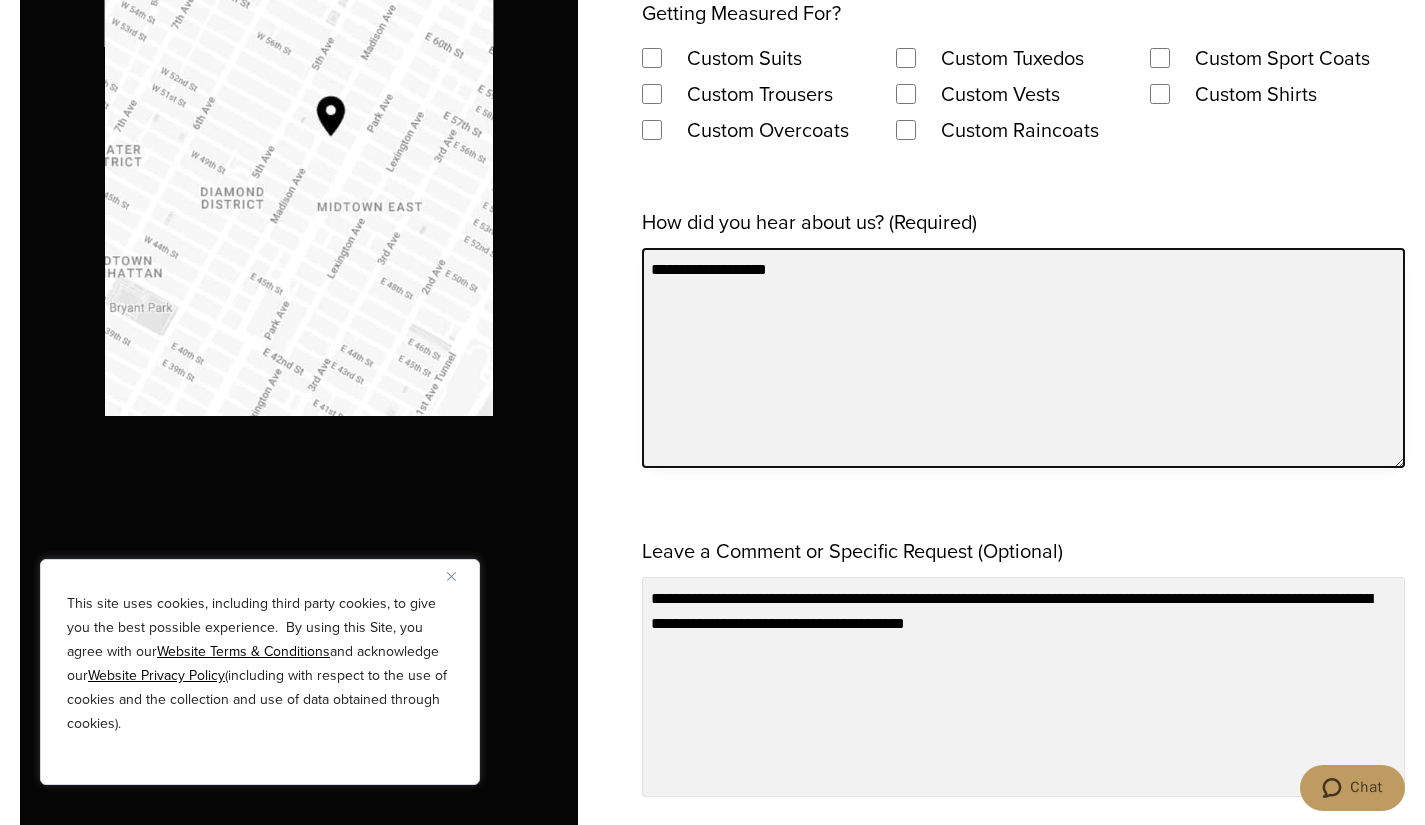 type on "**********" 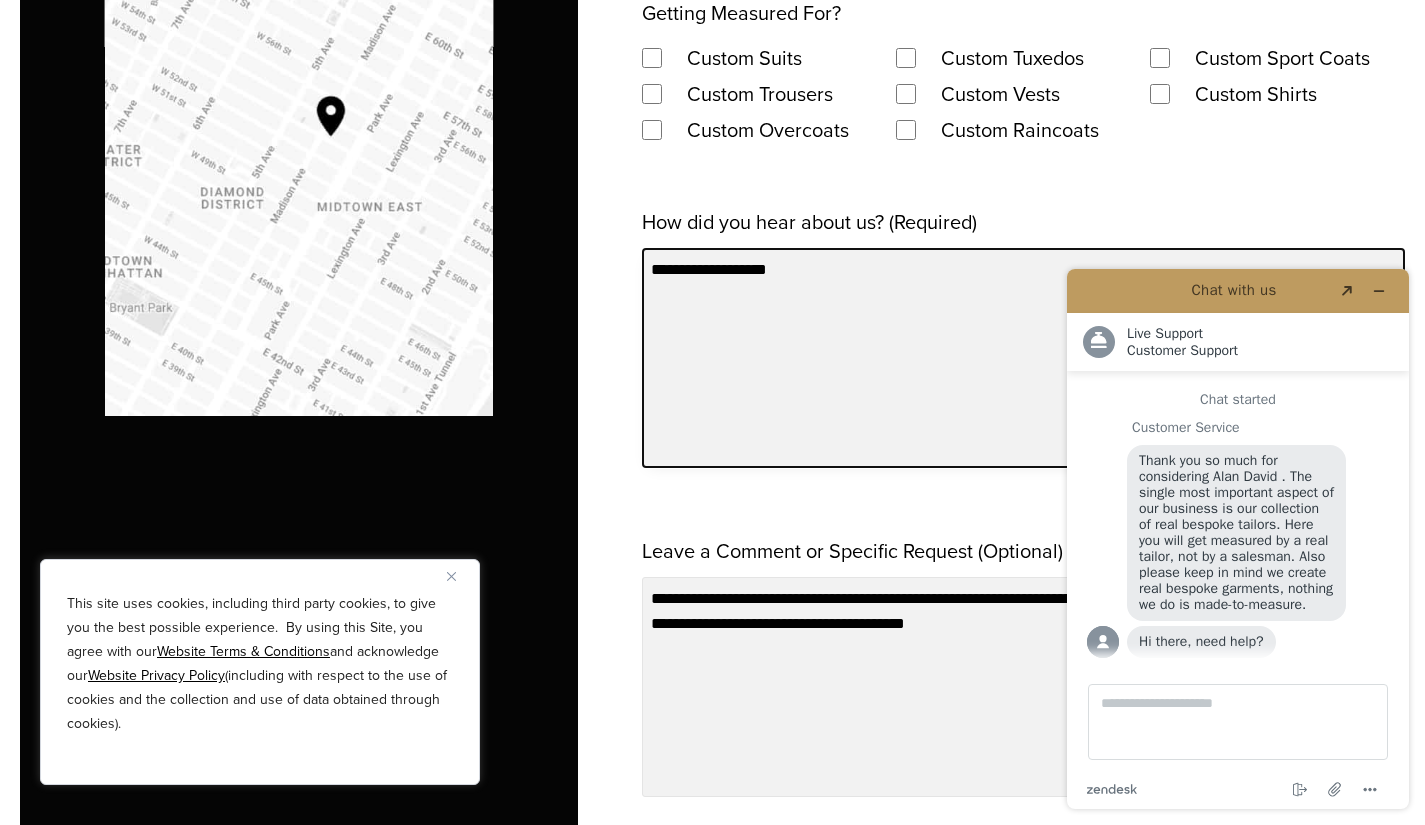 scroll, scrollTop: 0, scrollLeft: 0, axis: both 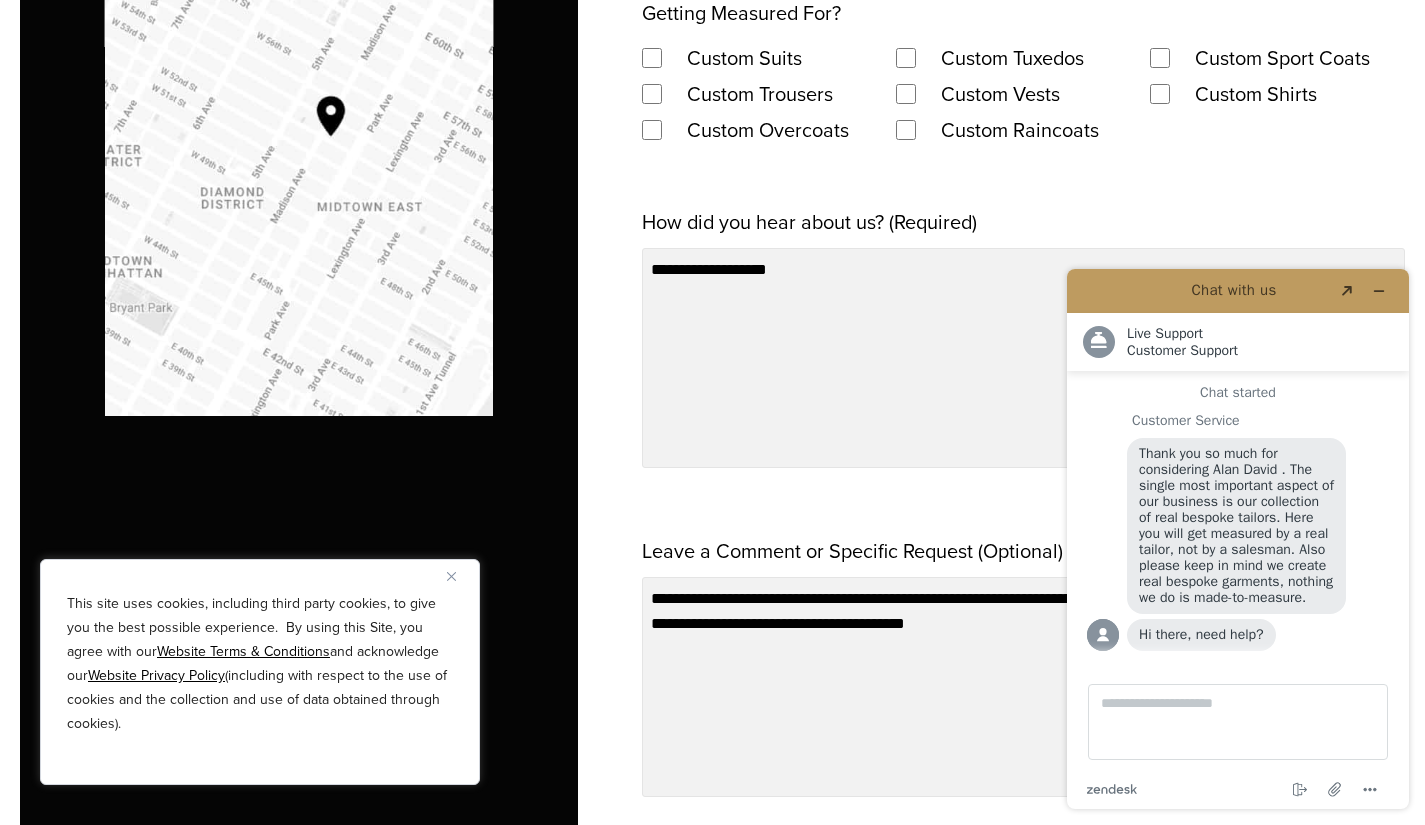 click on "**********" at bounding box center (1023, 108) 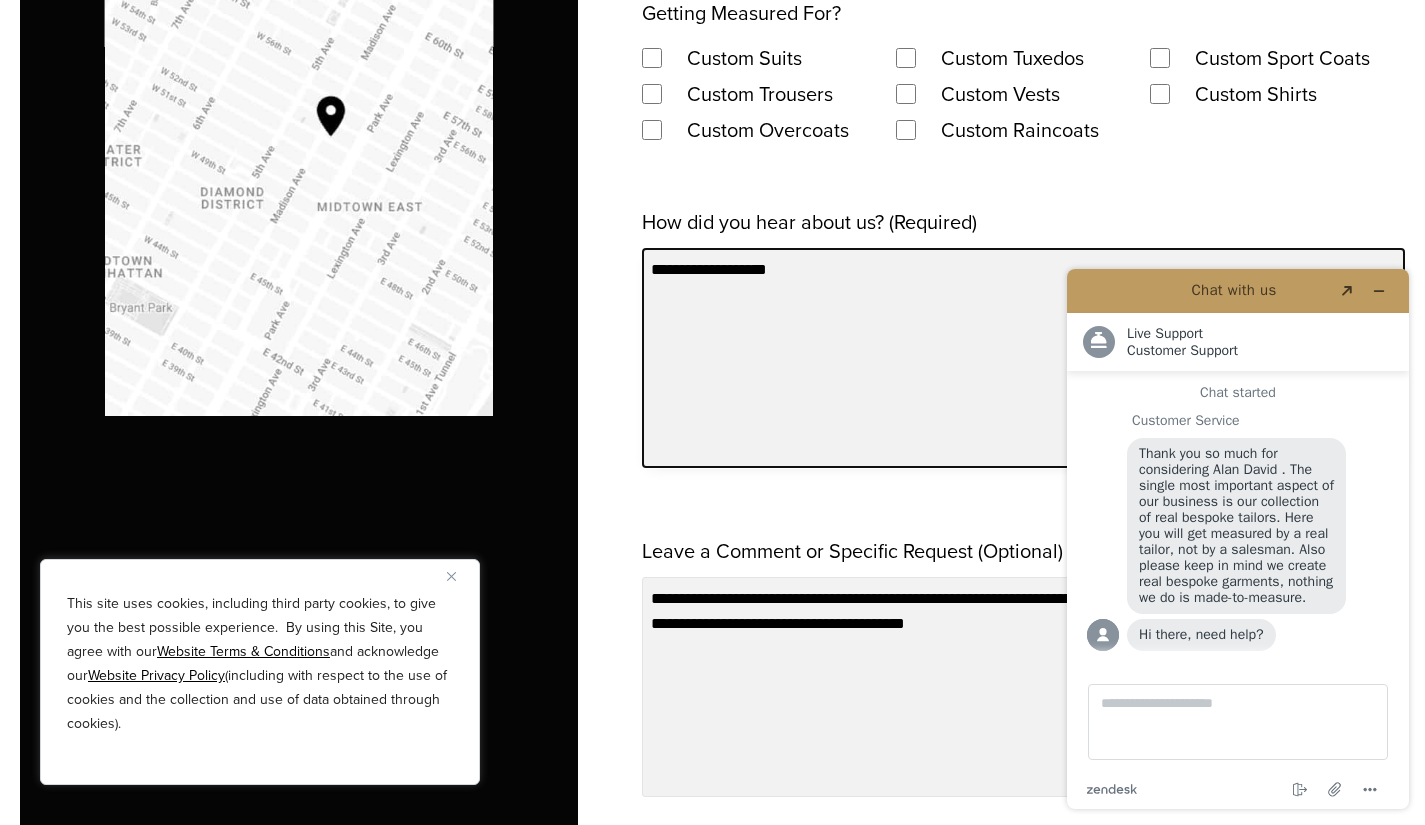 click on "**********" at bounding box center [1023, 358] 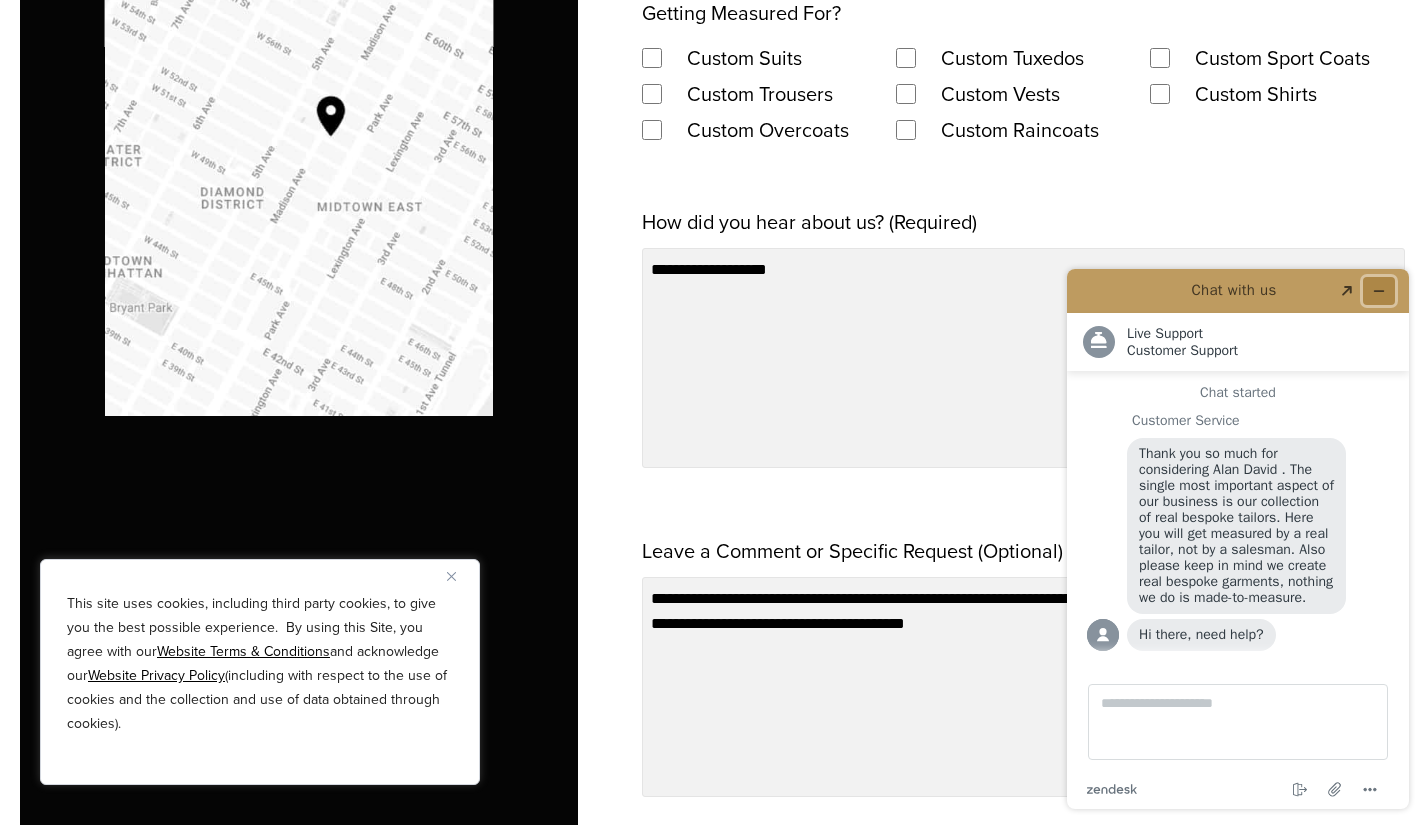 click 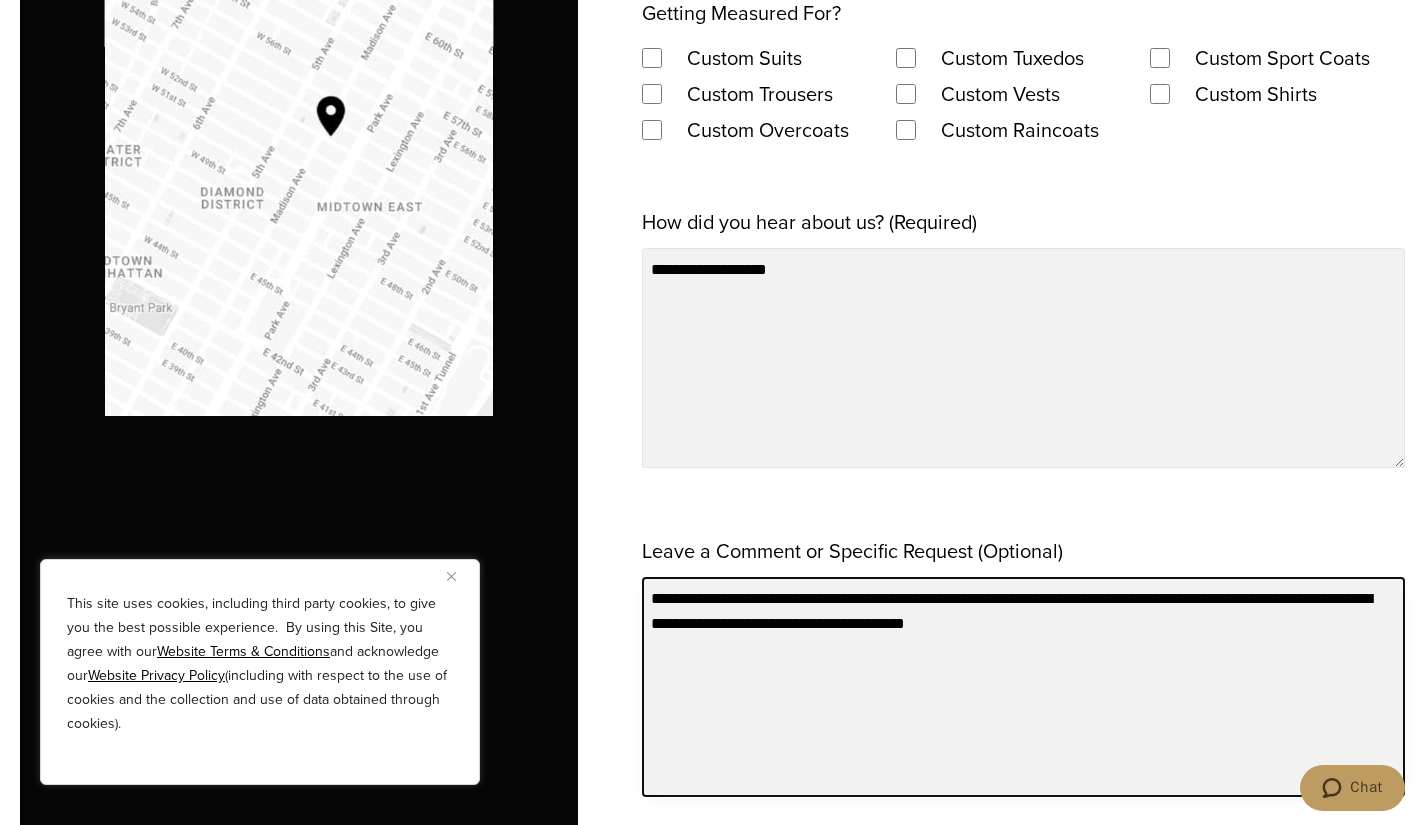 click on "**********" at bounding box center (1023, 687) 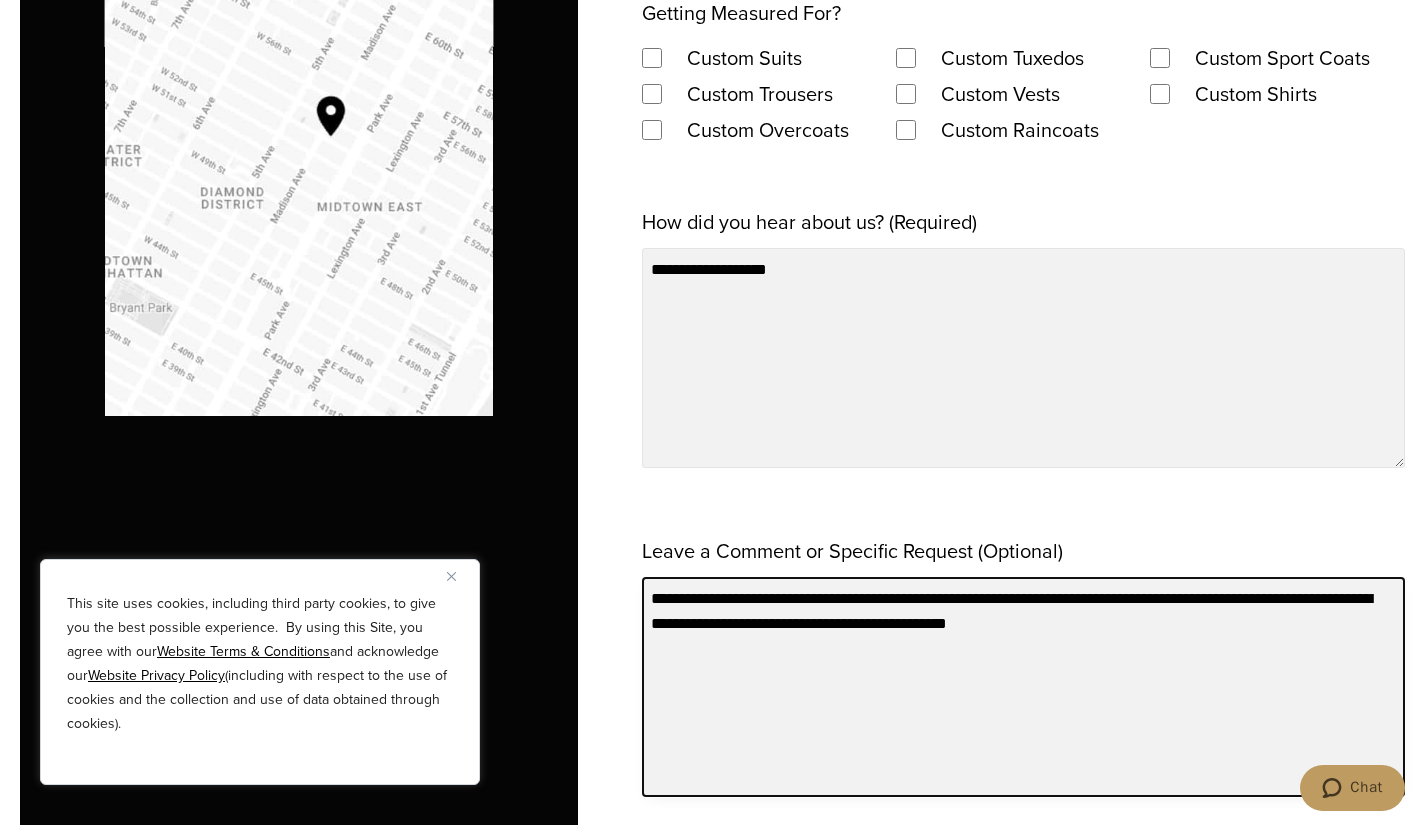 click on "**********" at bounding box center (1023, 687) 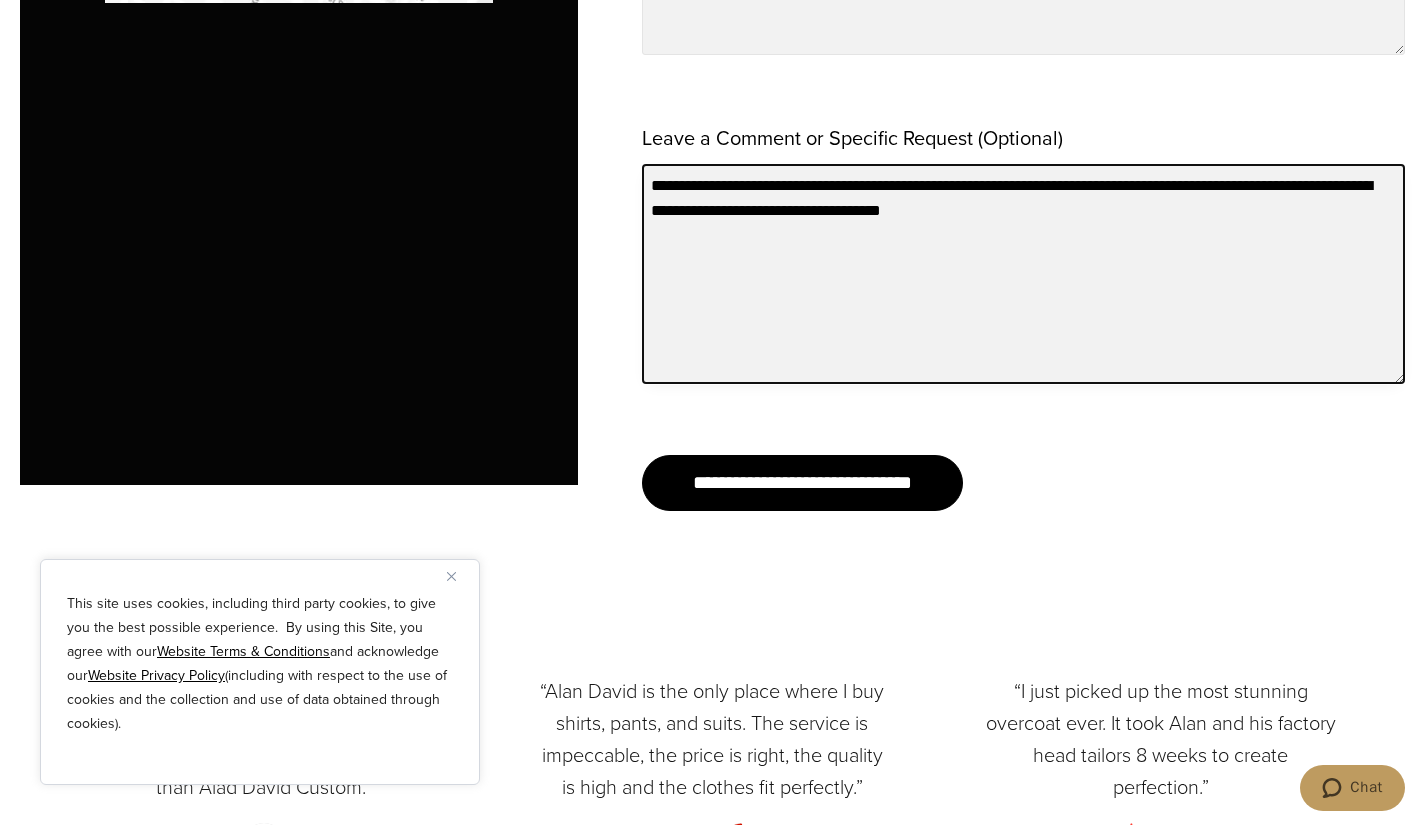 scroll, scrollTop: 2259, scrollLeft: 0, axis: vertical 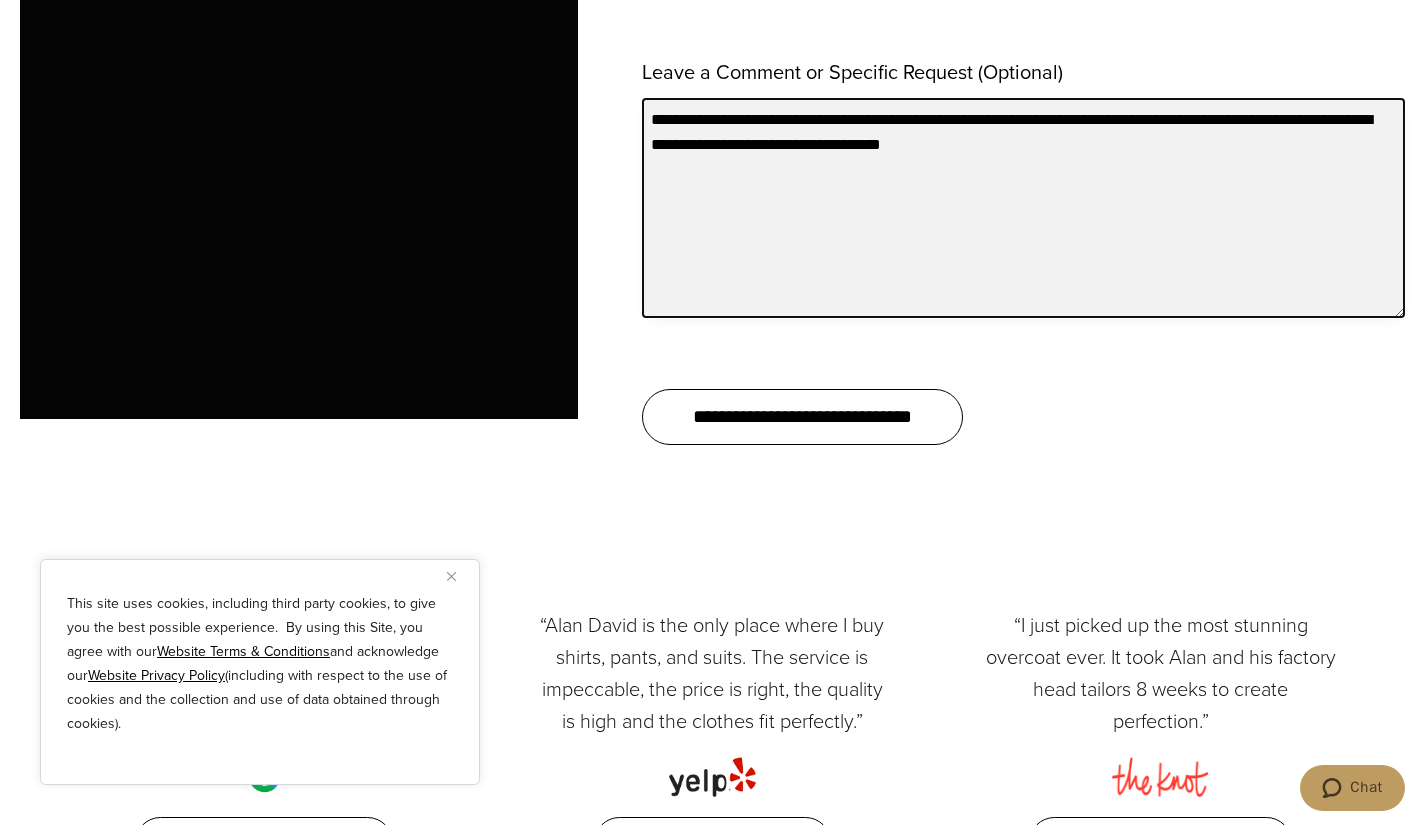 type on "**********" 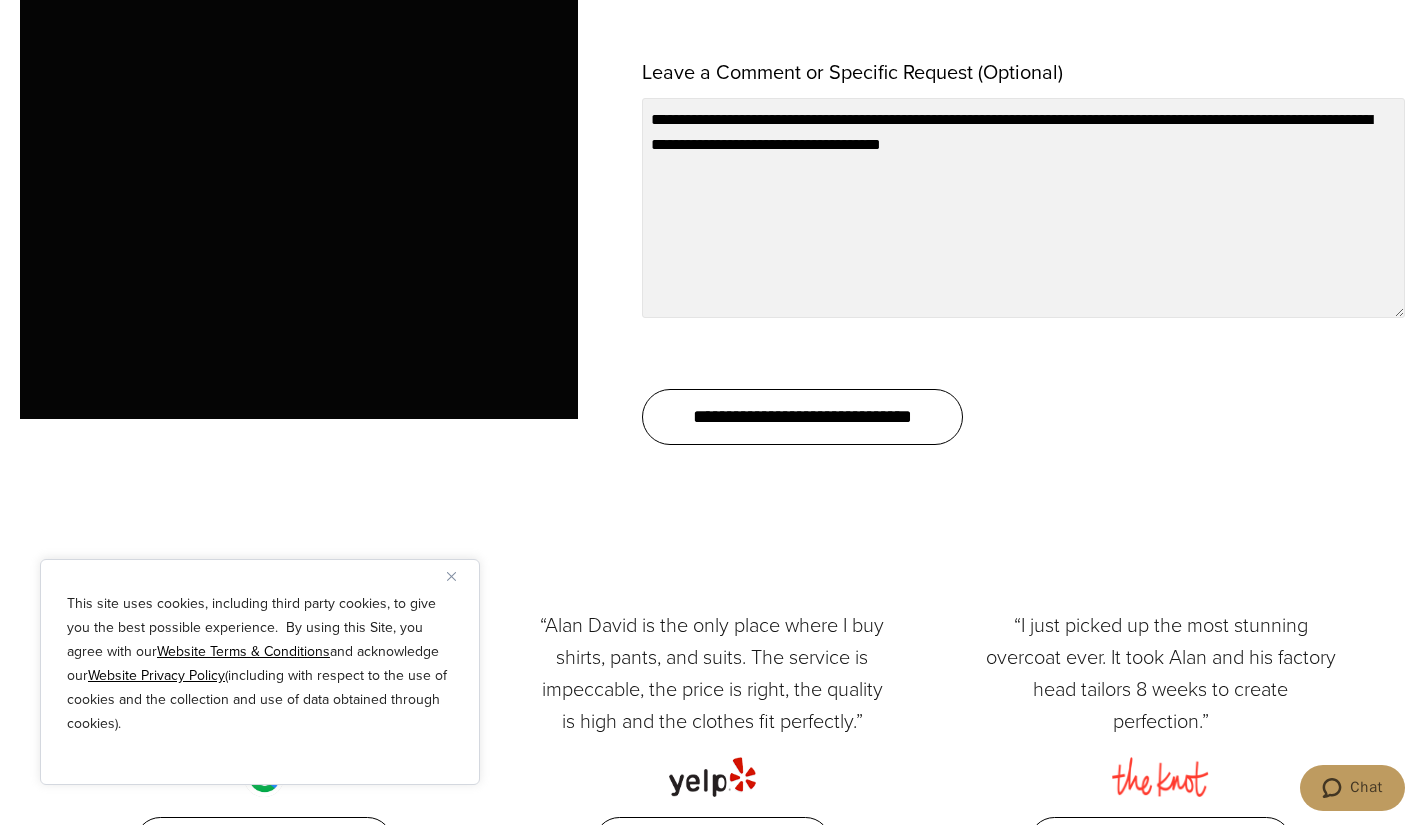click on "**********" at bounding box center (802, 417) 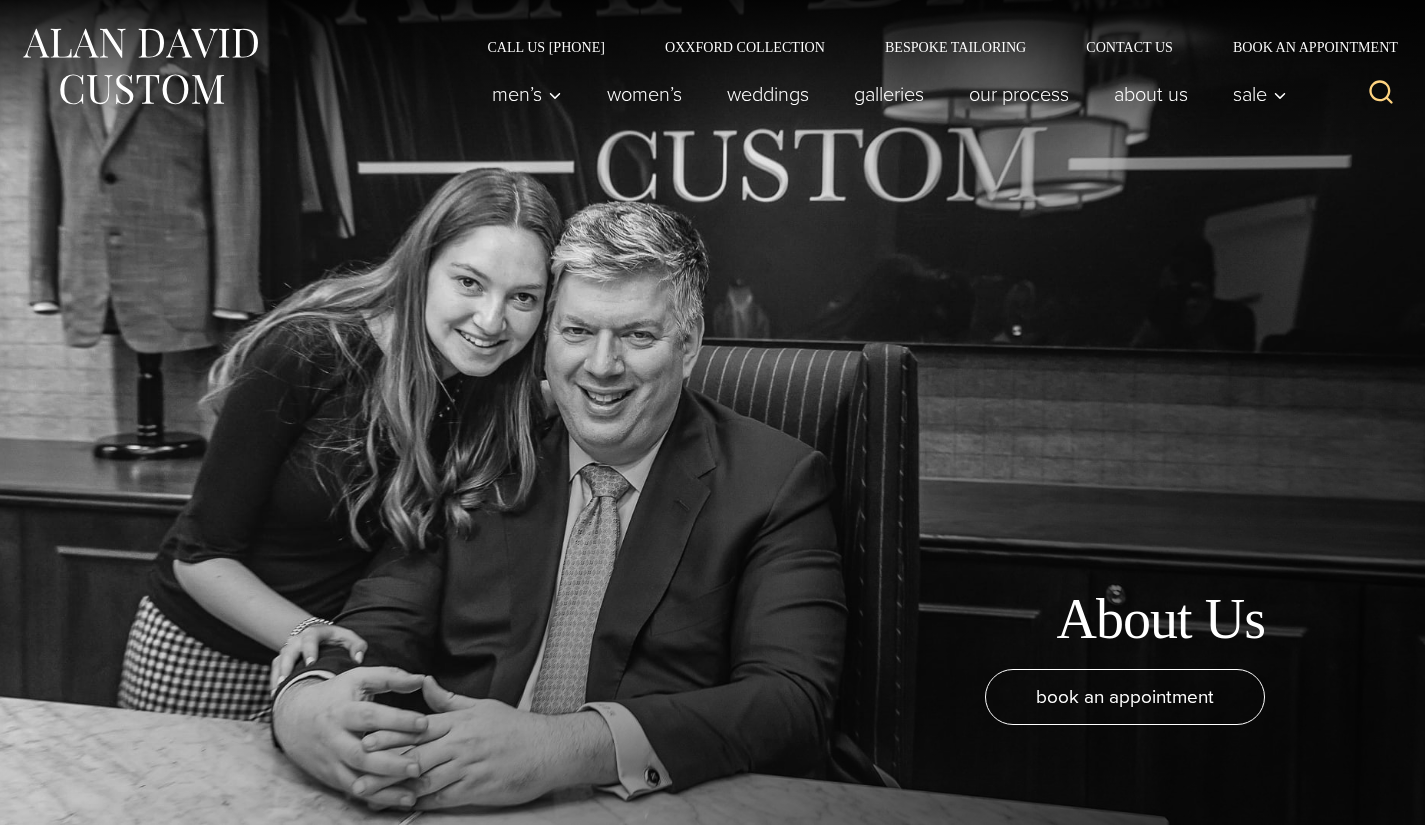 scroll, scrollTop: 0, scrollLeft: 0, axis: both 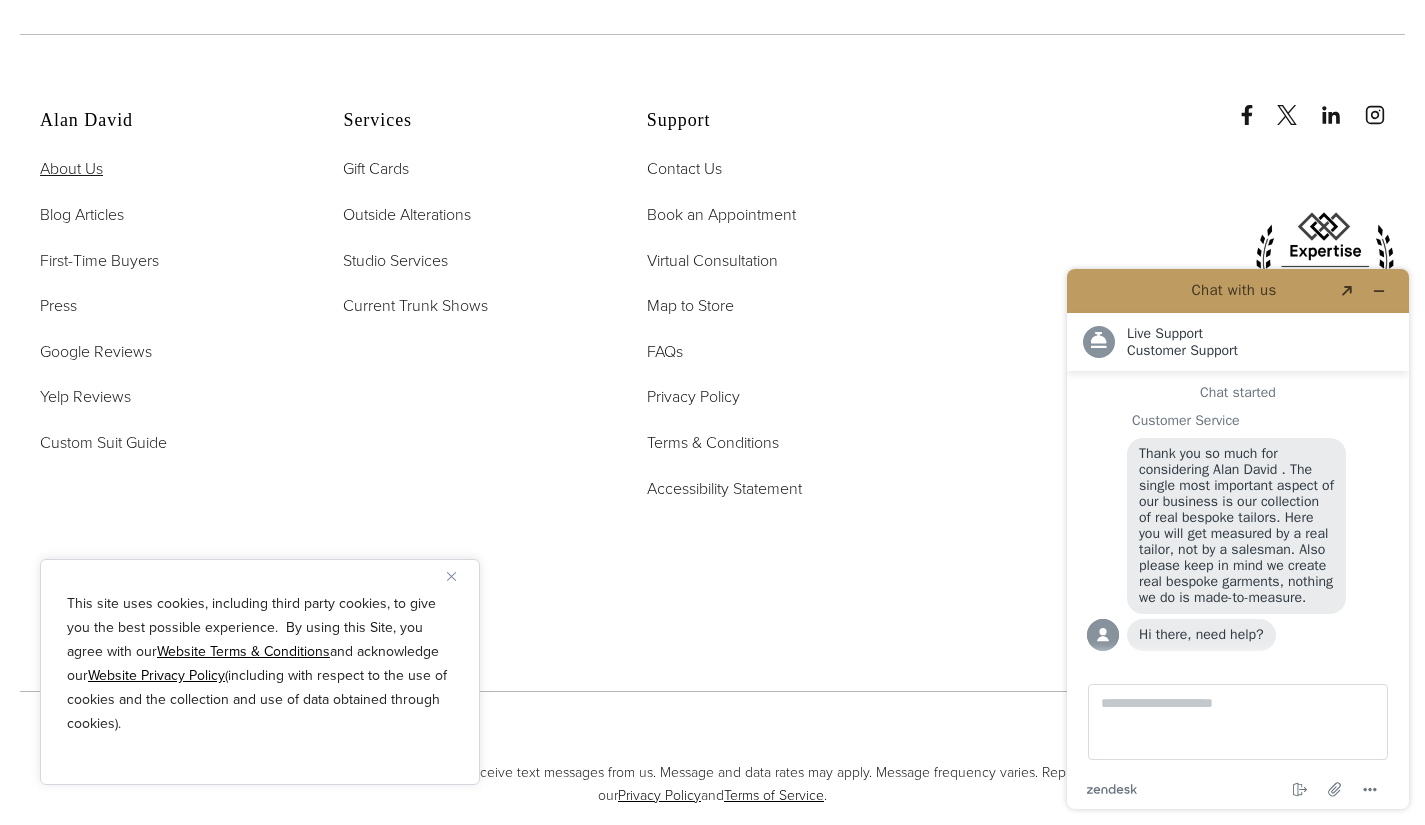 click on "About Us" at bounding box center (71, 168) 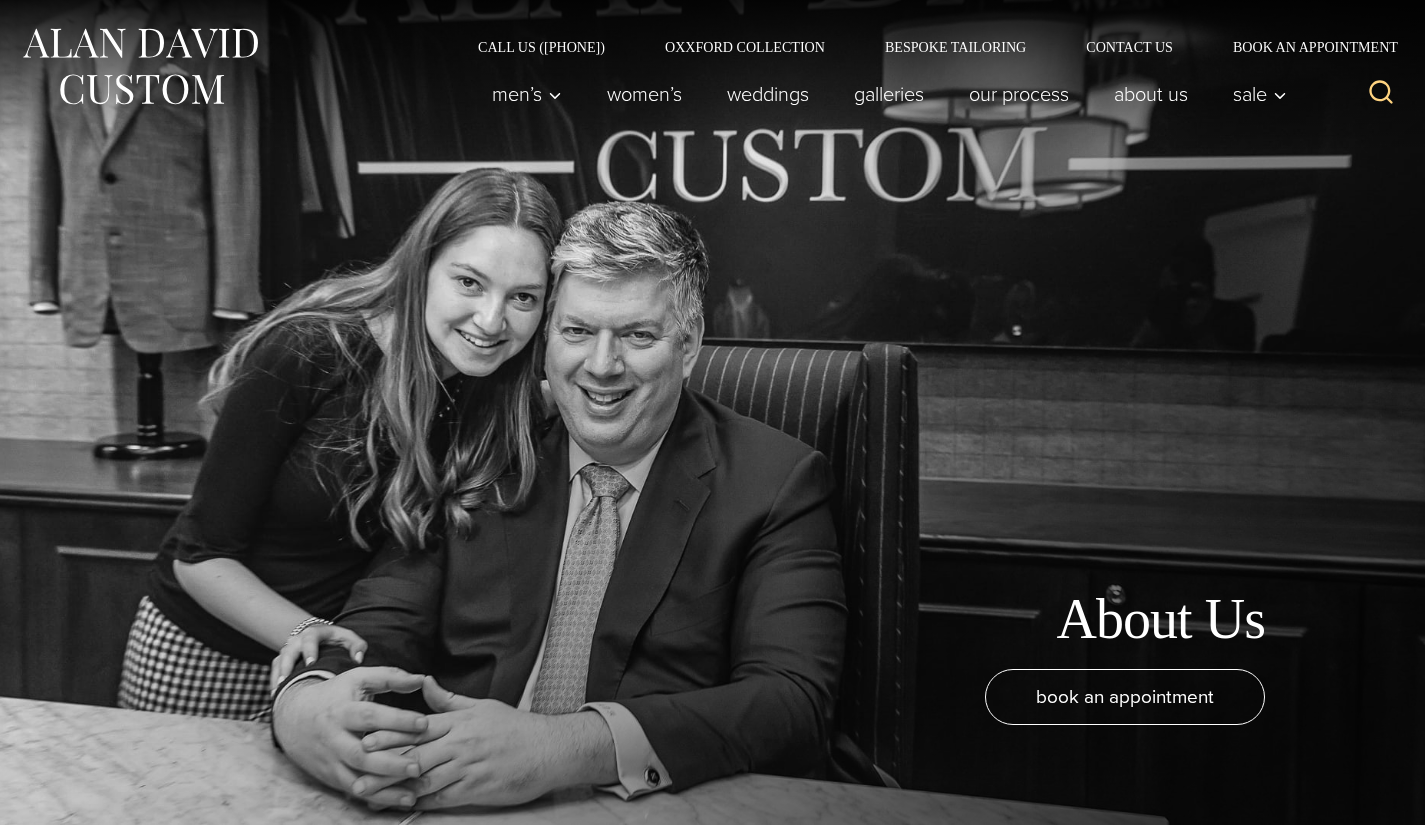 scroll, scrollTop: 0, scrollLeft: 0, axis: both 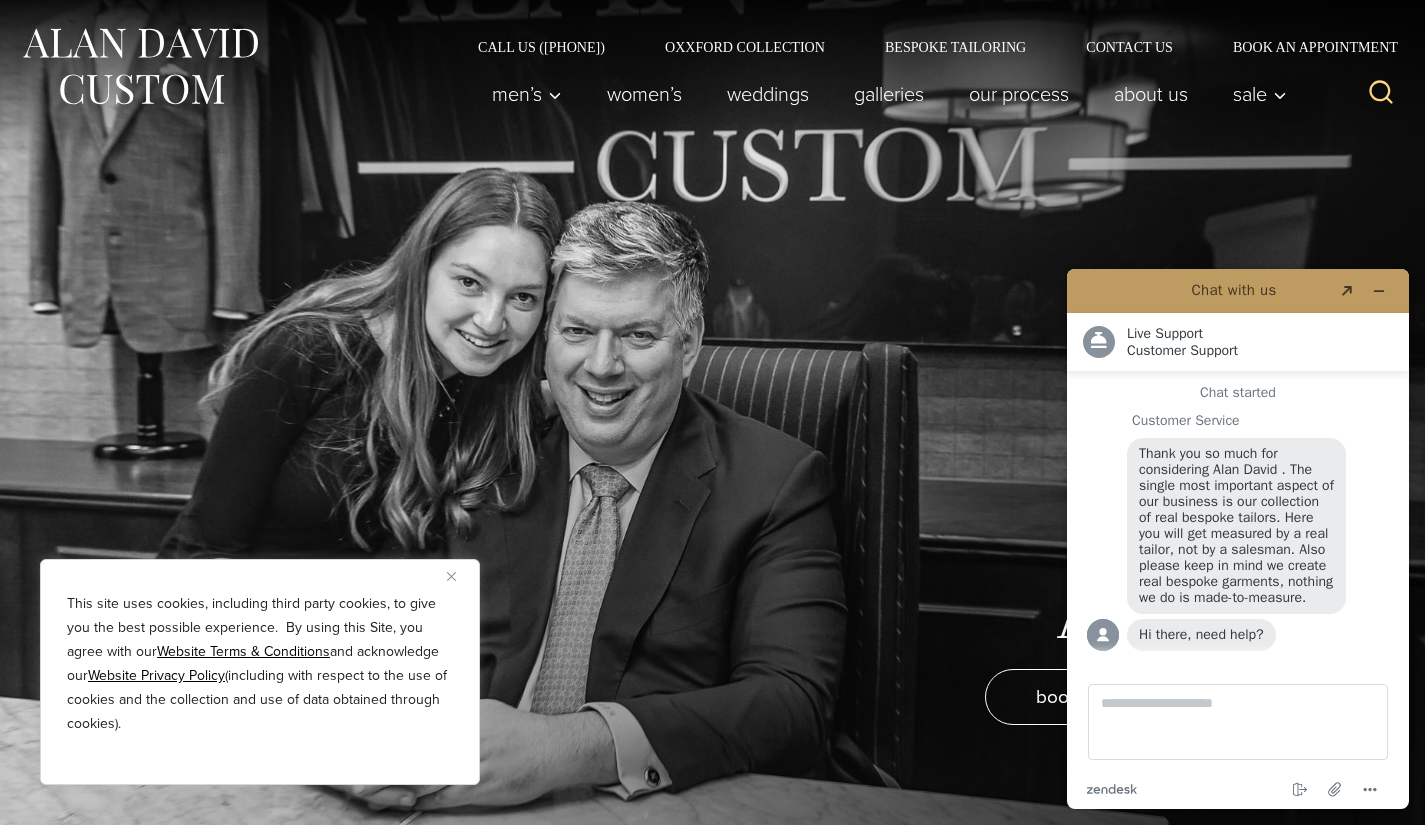 drag, startPoint x: 1435, startPoint y: 59, endPoint x: 256, endPoint y: 417, distance: 1232.1547 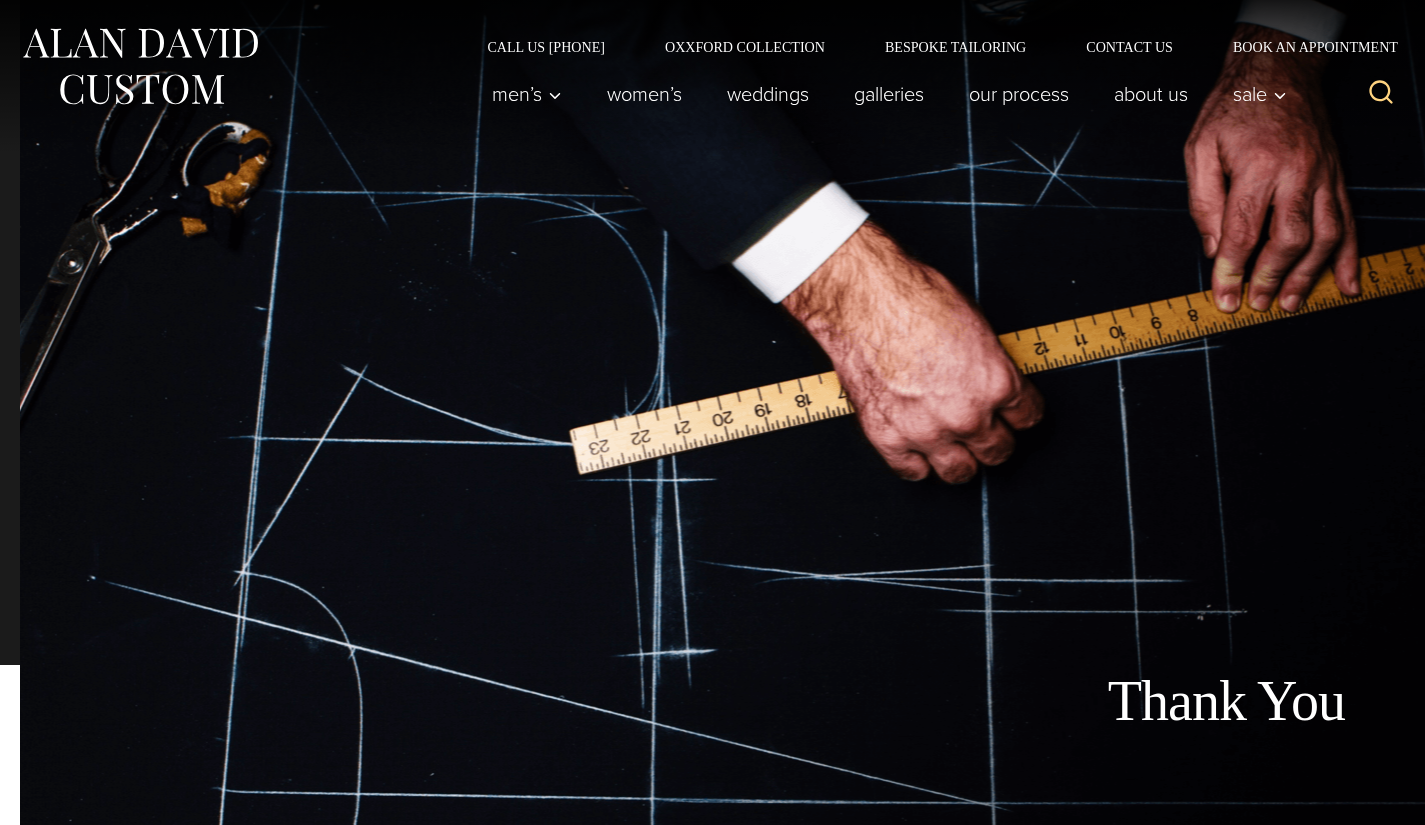 scroll, scrollTop: 0, scrollLeft: 0, axis: both 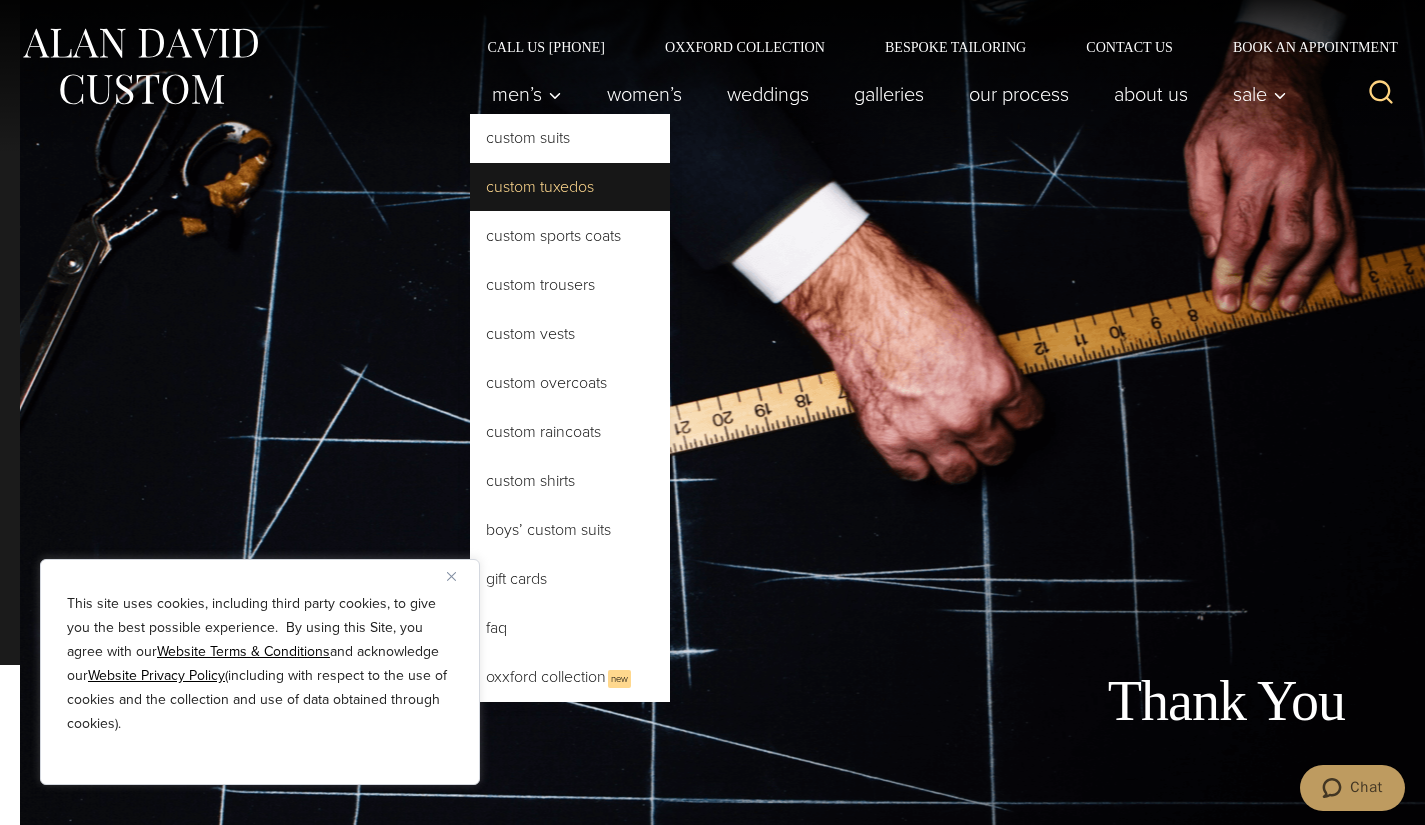 click on "Custom Tuxedos" at bounding box center (570, 187) 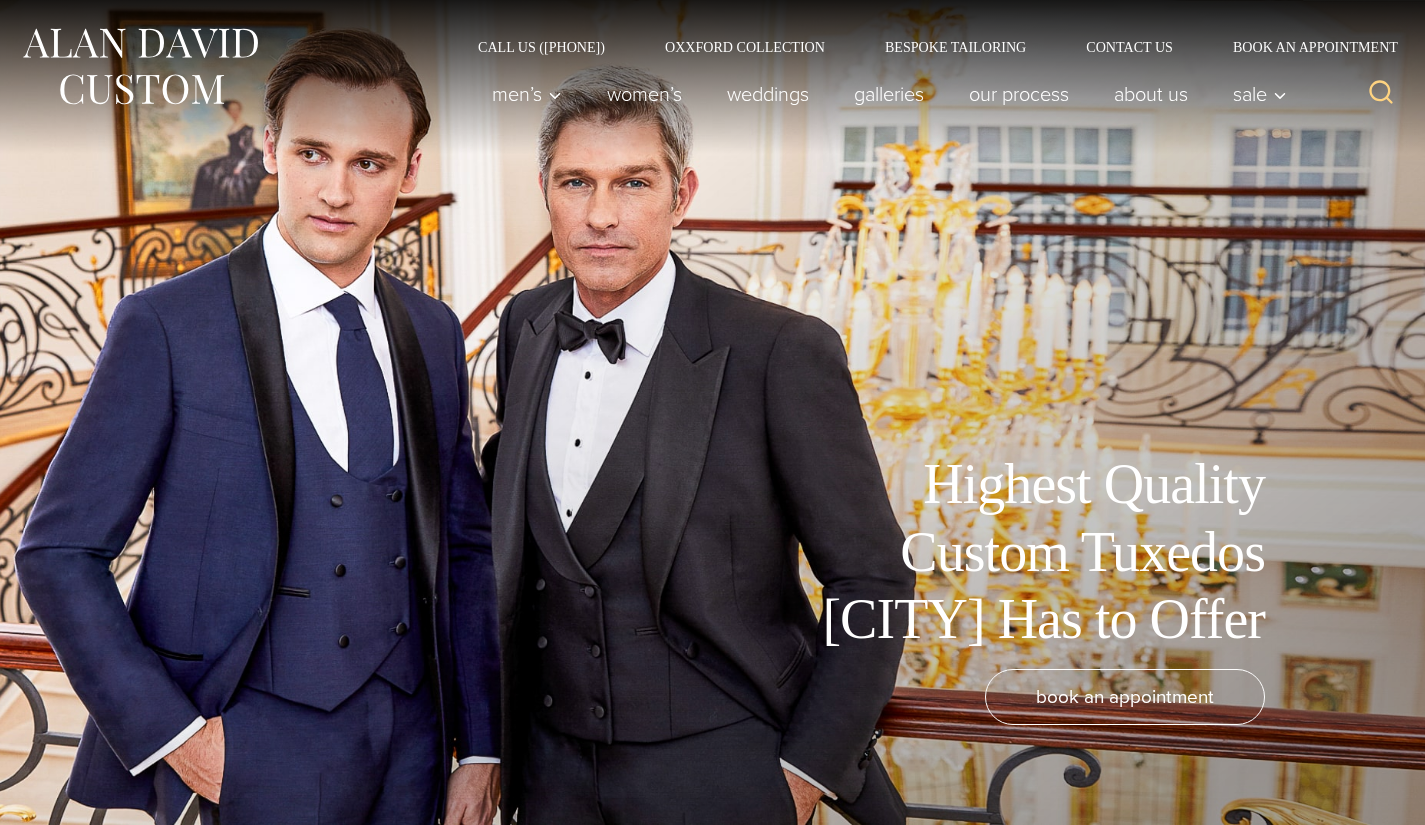 scroll, scrollTop: 0, scrollLeft: 0, axis: both 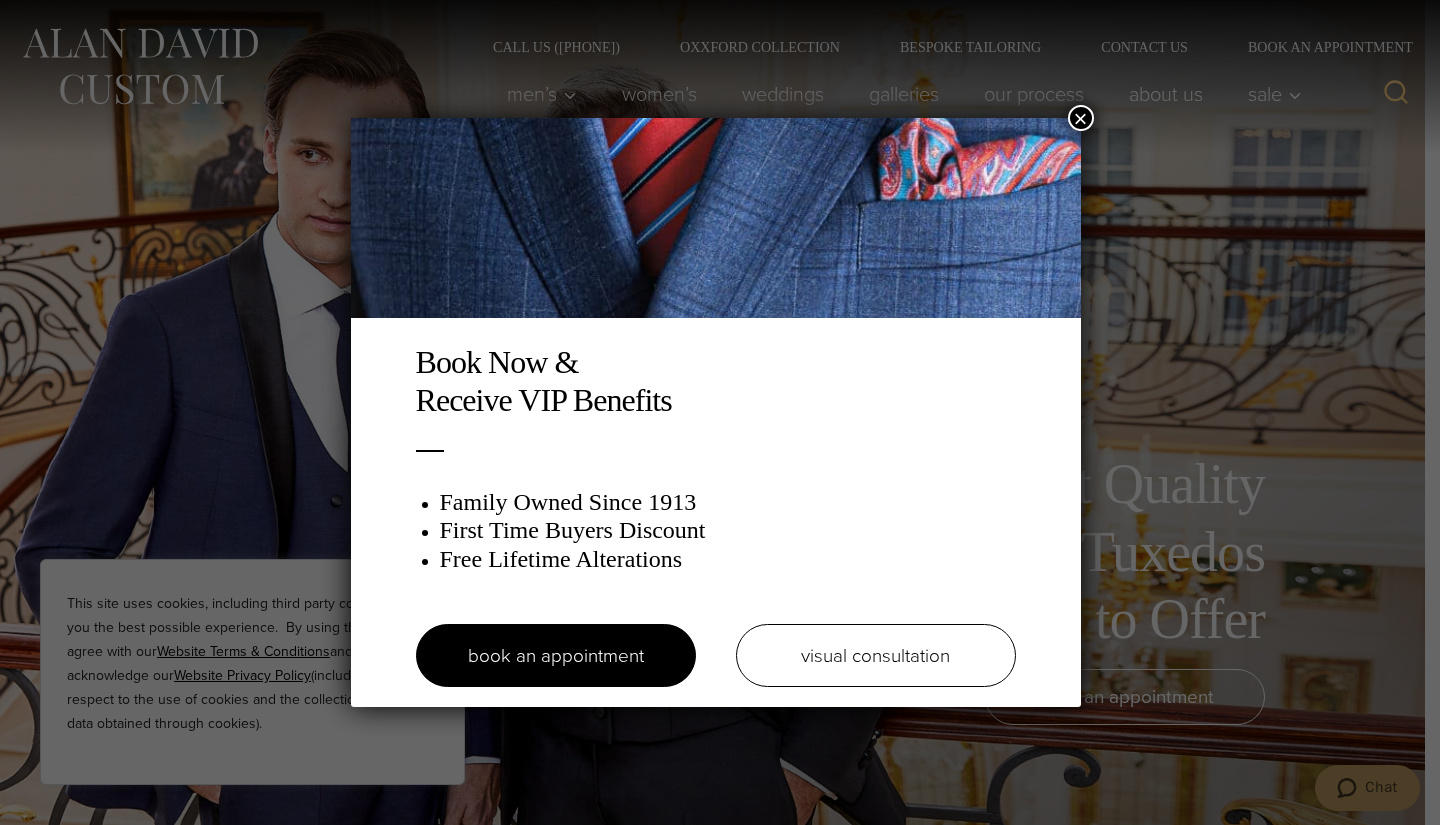 click on "×" at bounding box center (1081, 118) 